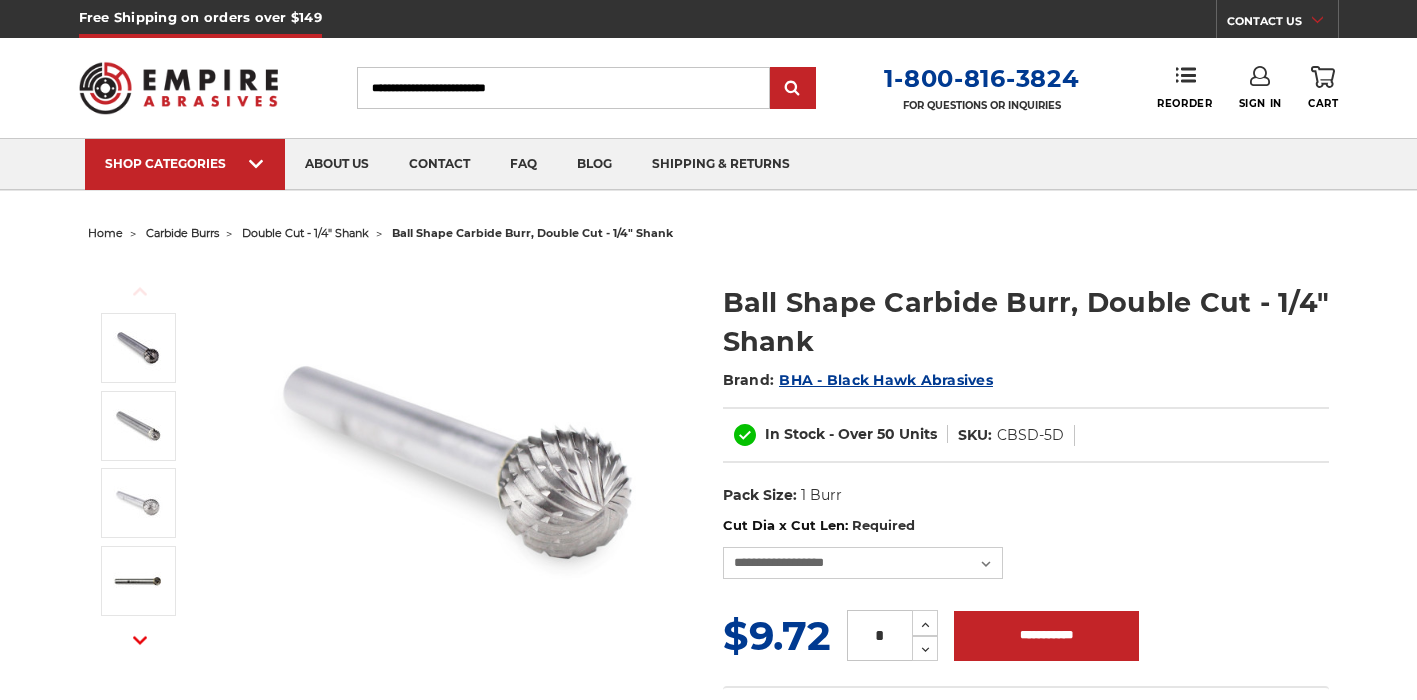 scroll, scrollTop: 0, scrollLeft: 0, axis: both 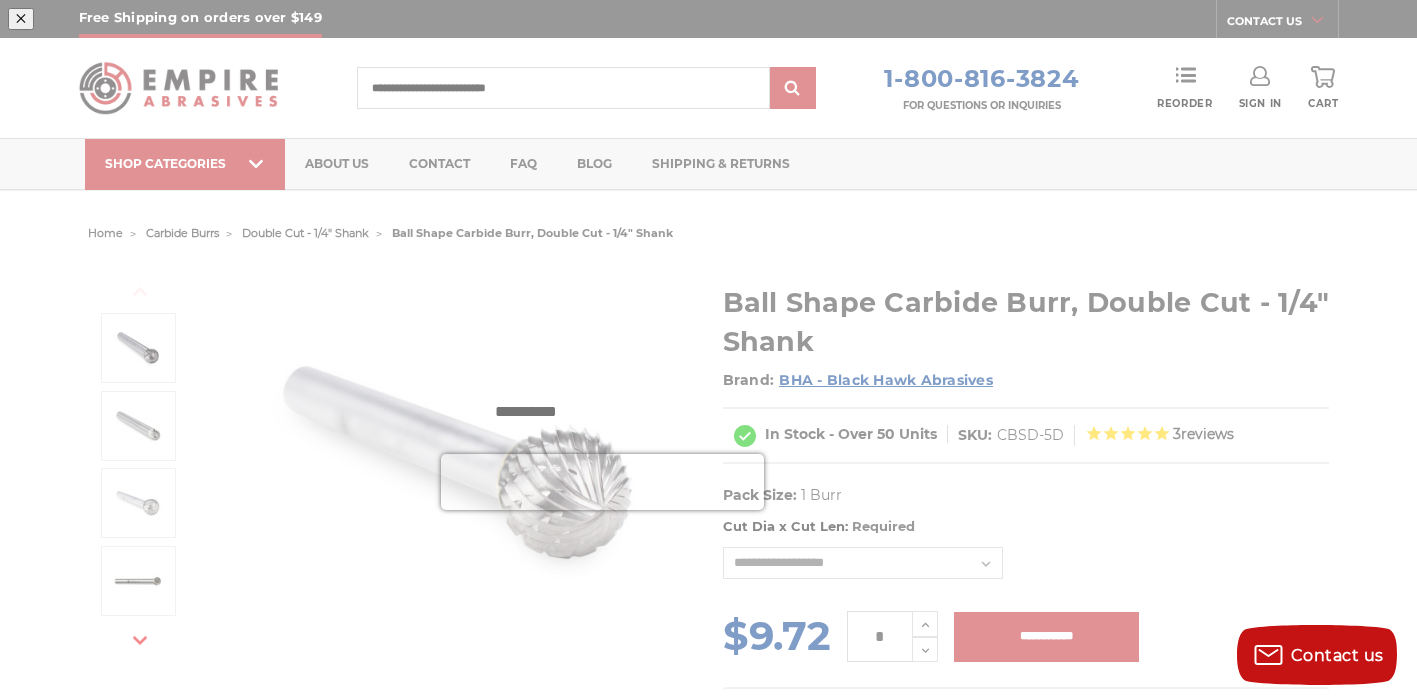 click at bounding box center [975, 189] 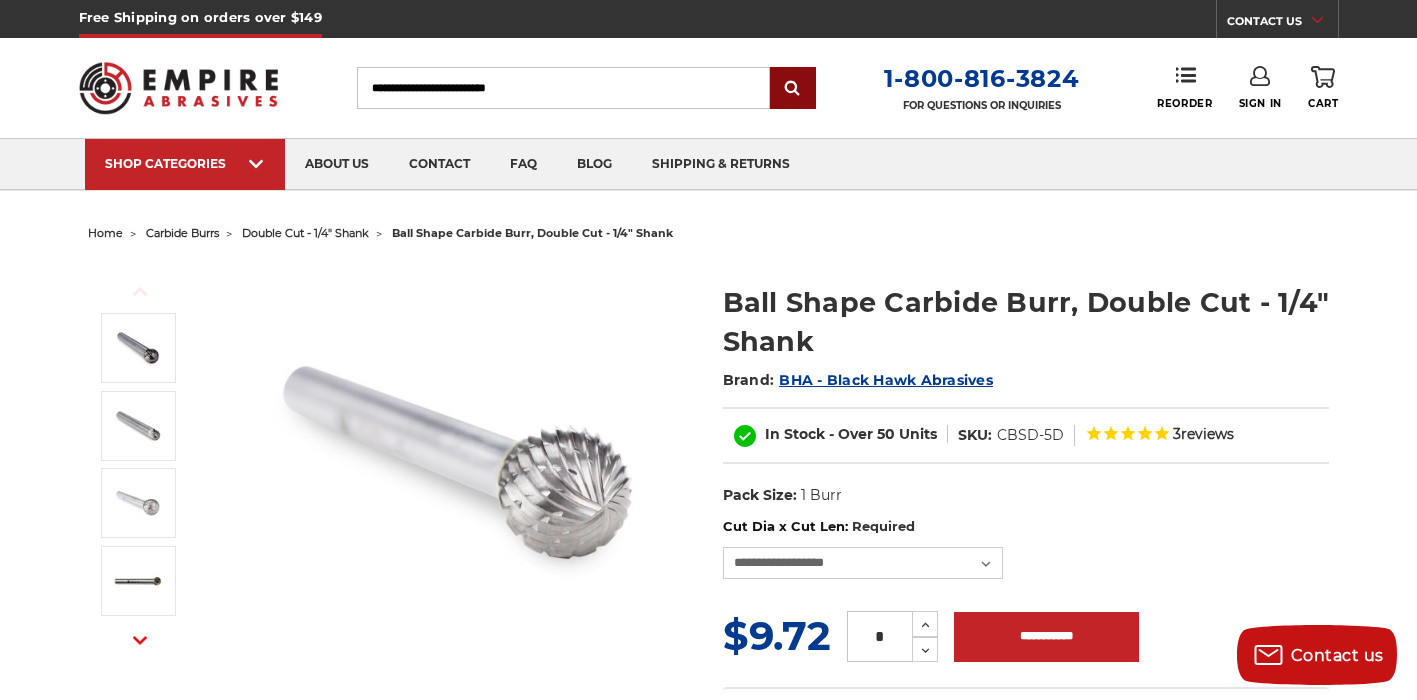 click at bounding box center (793, 89) 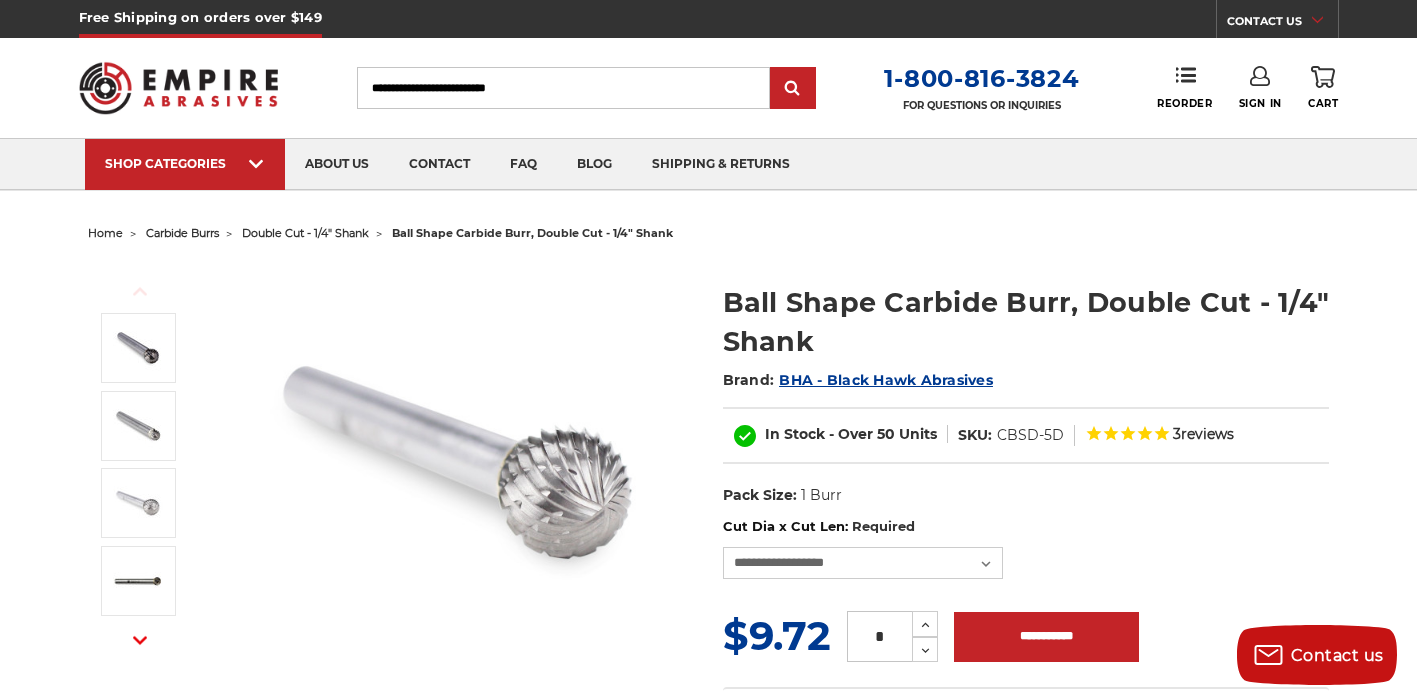 click on "Search" at bounding box center [563, 88] 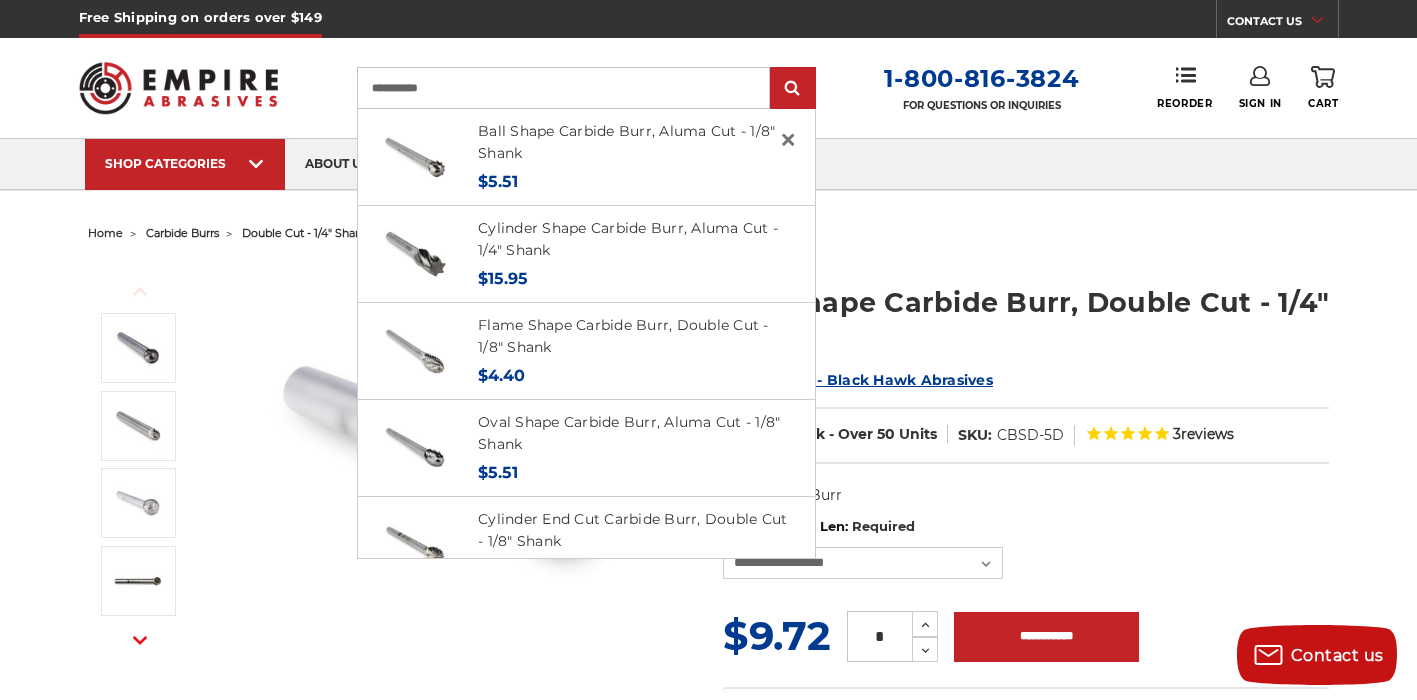 type on "**********" 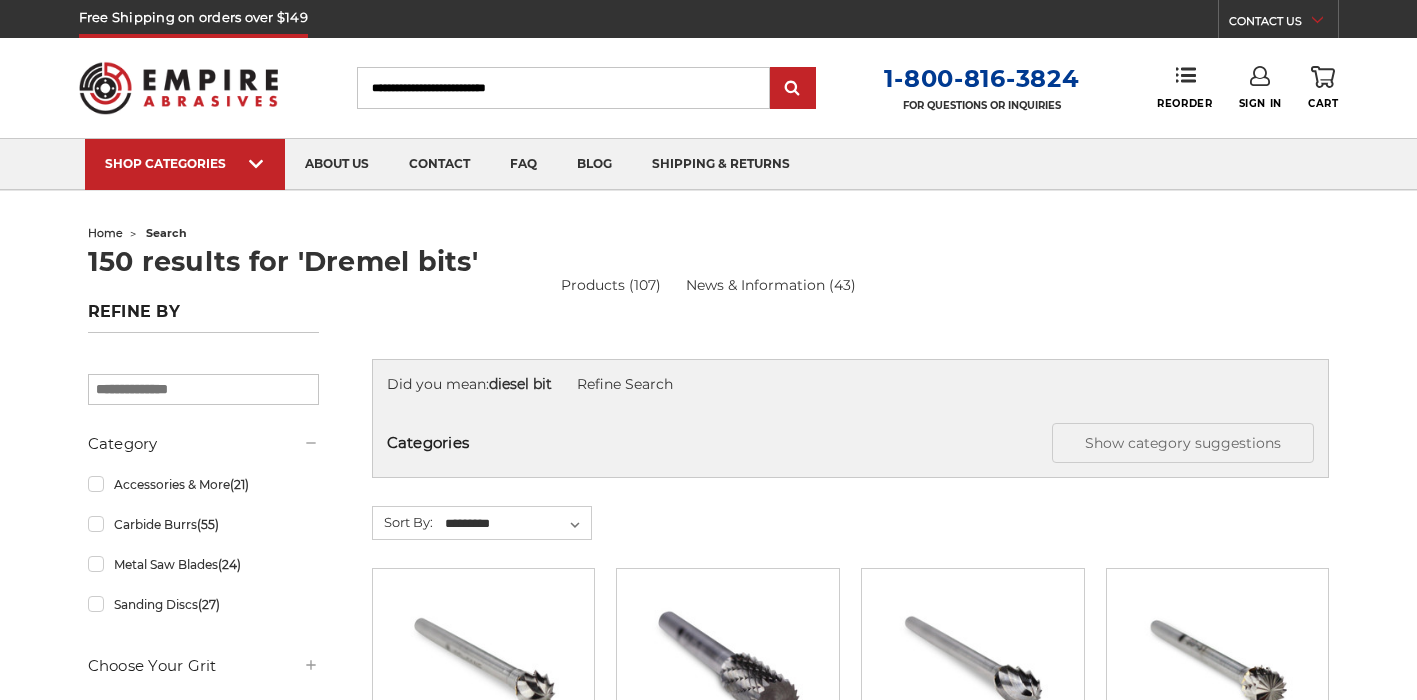 scroll, scrollTop: 0, scrollLeft: 0, axis: both 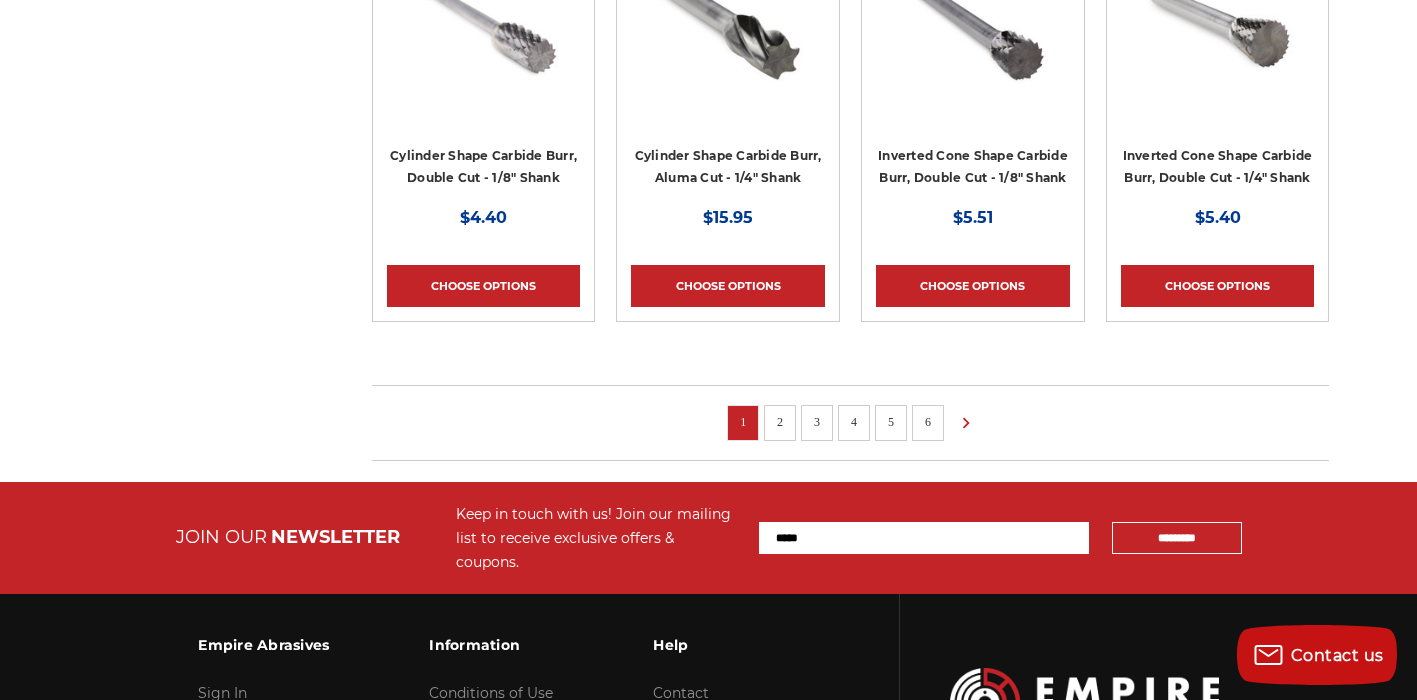 click on "2" at bounding box center (780, 422) 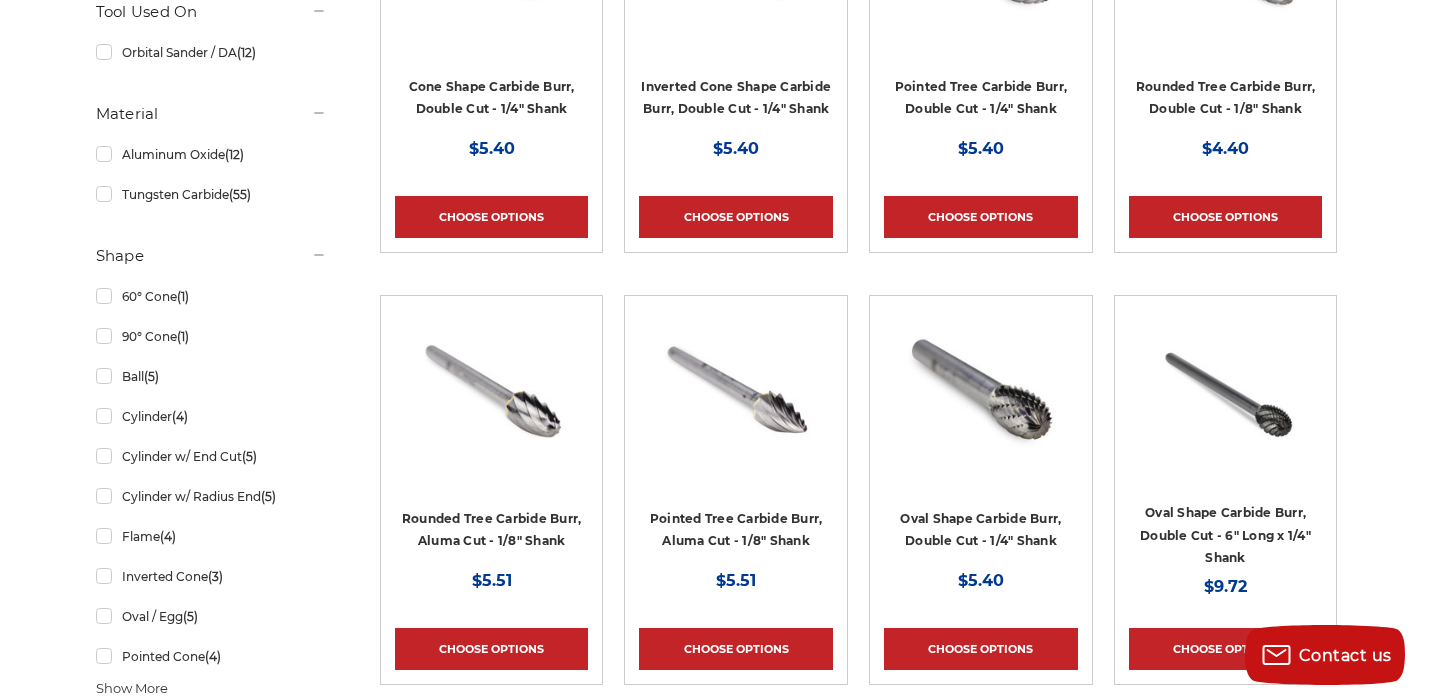 scroll, scrollTop: 706, scrollLeft: 0, axis: vertical 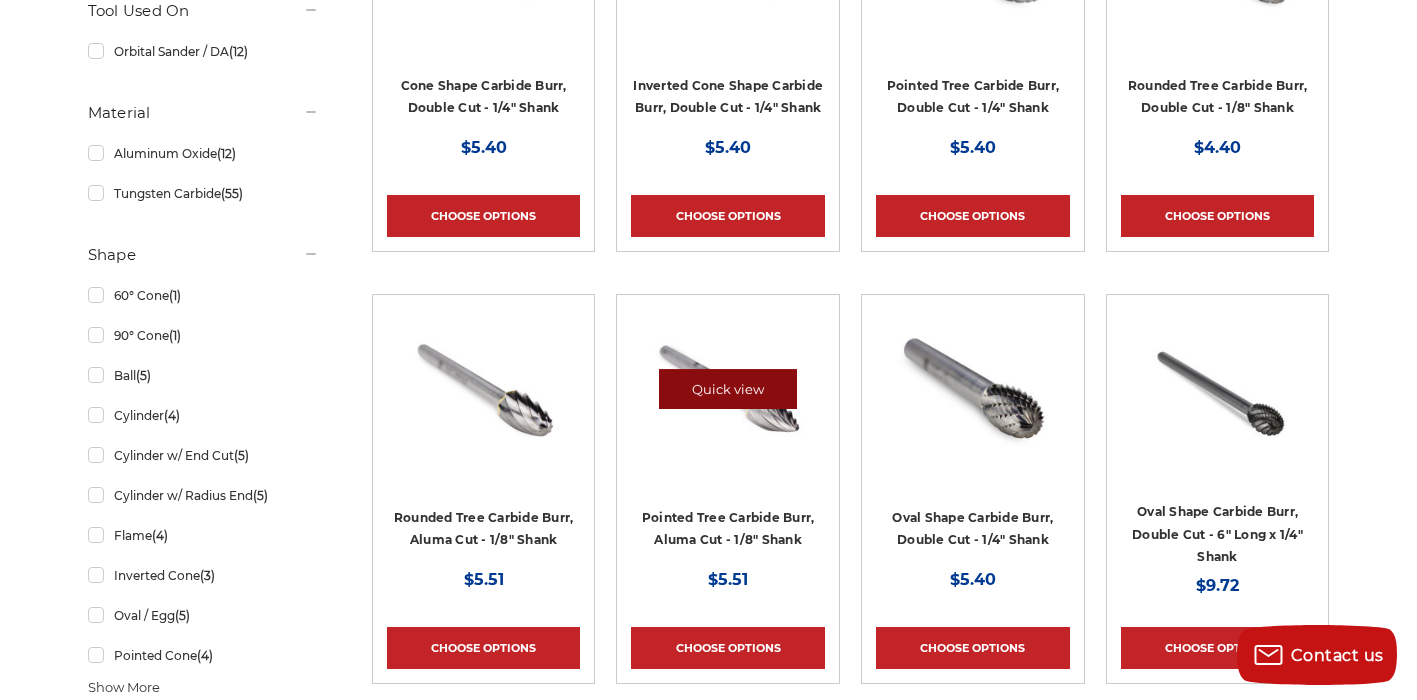 click on "Quick view" at bounding box center (728, 389) 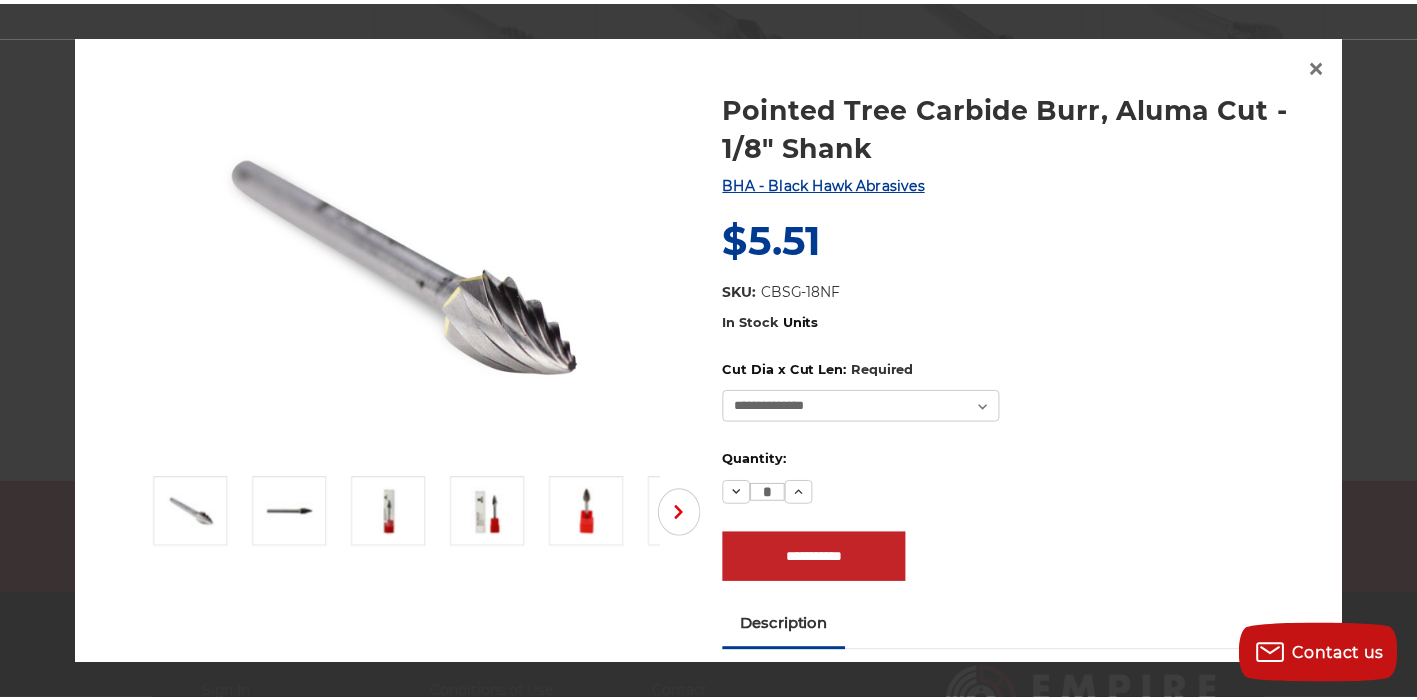 scroll, scrollTop: 0, scrollLeft: 0, axis: both 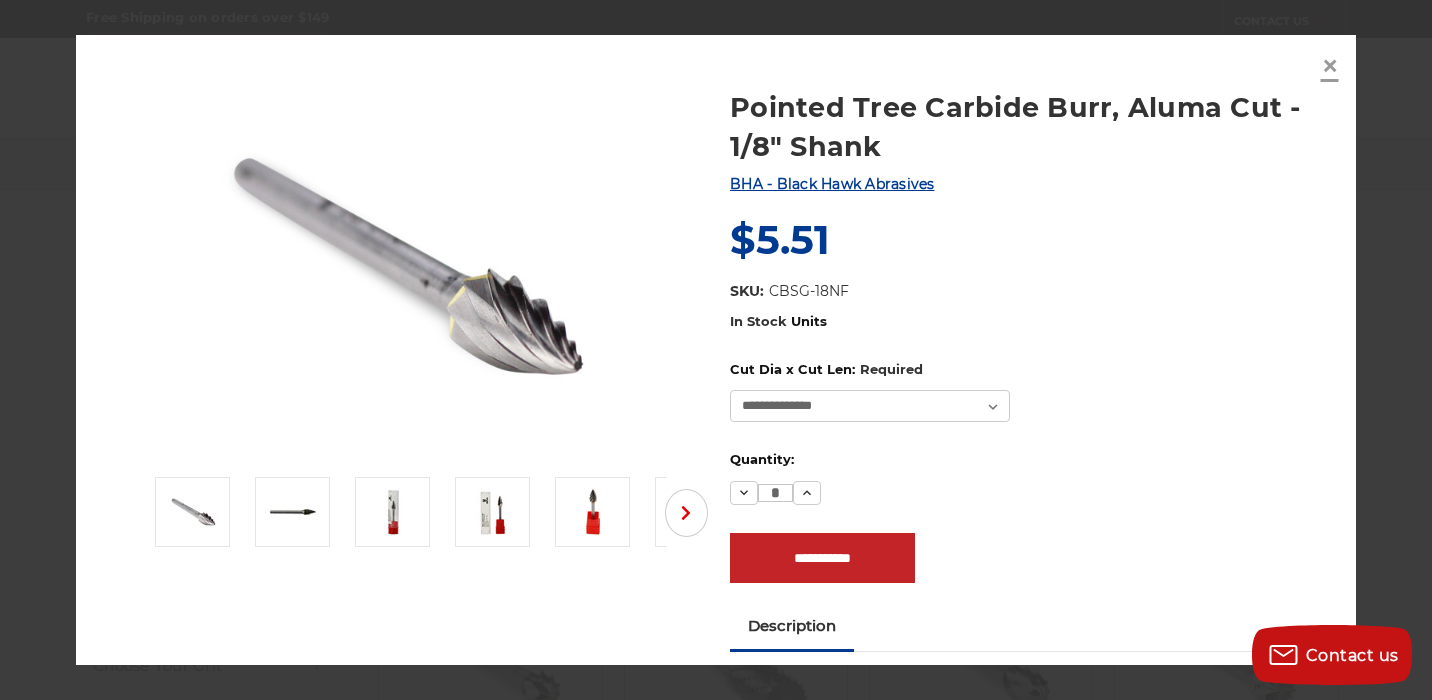 click on "×" at bounding box center (1330, 65) 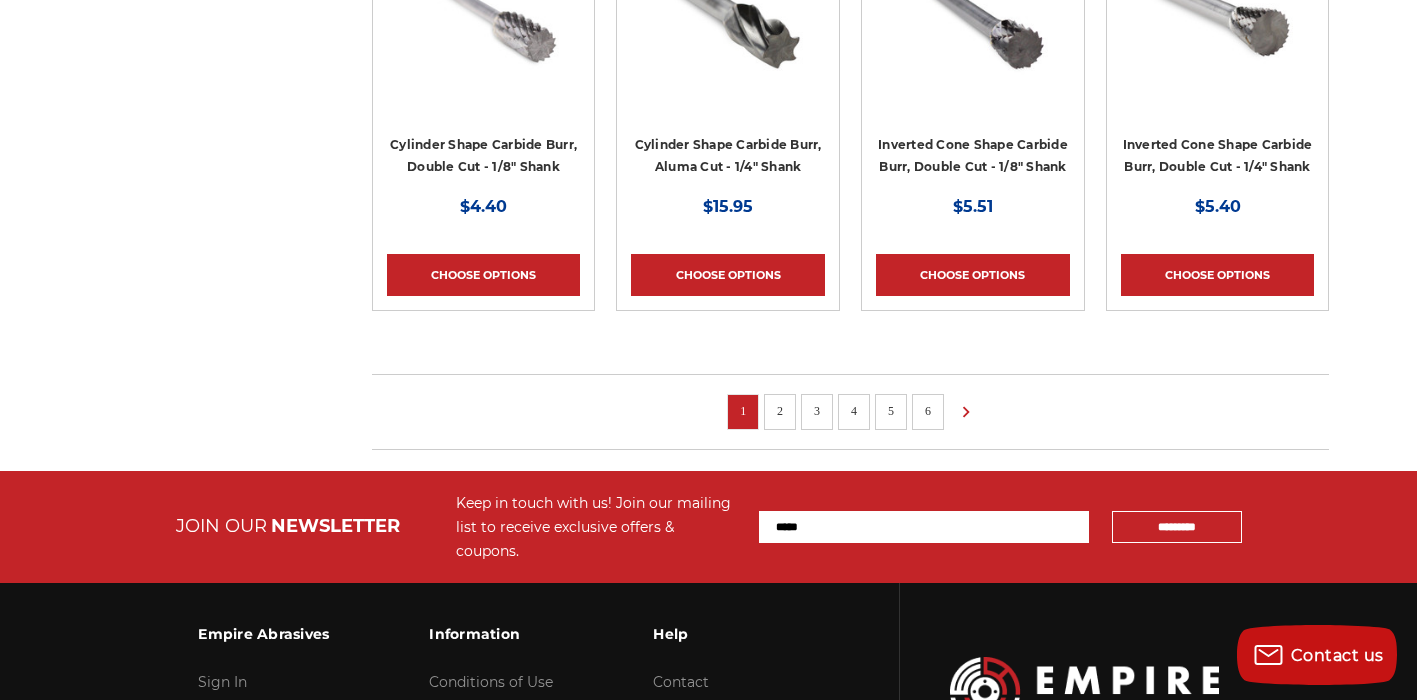 scroll, scrollTop: 1529, scrollLeft: 0, axis: vertical 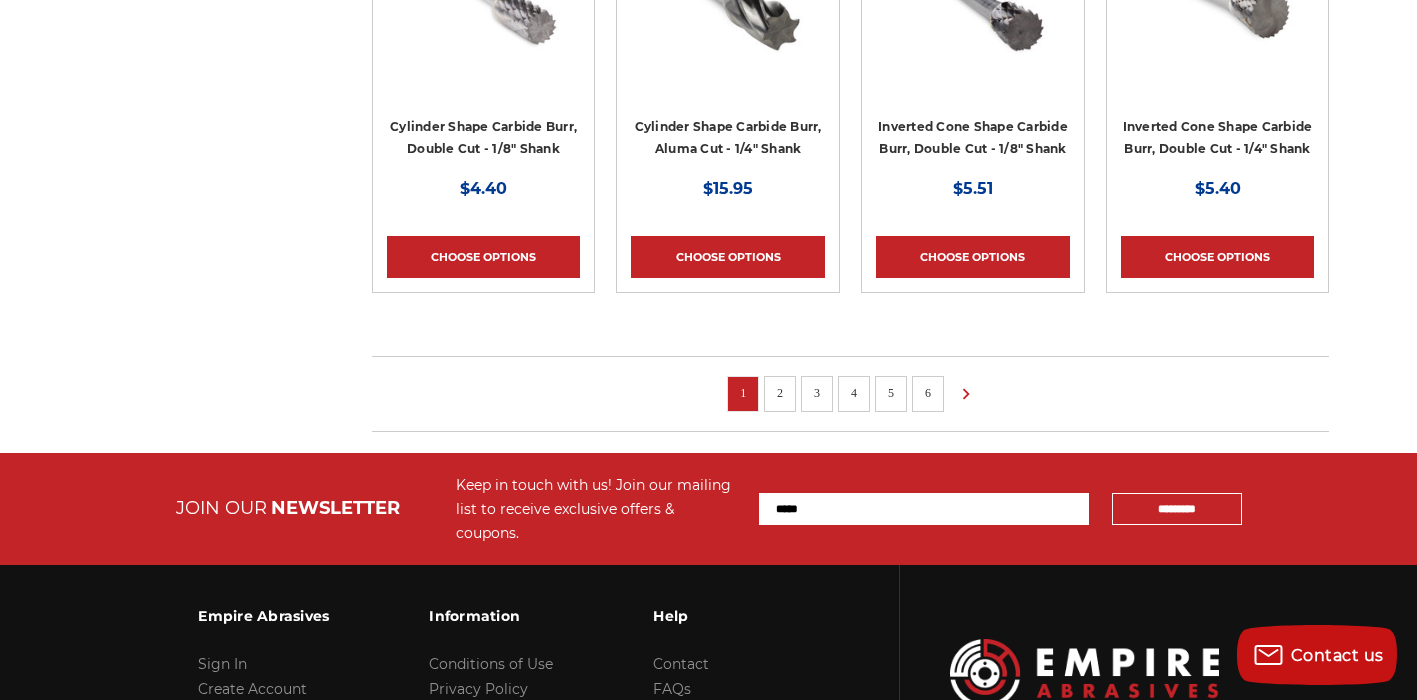 click on "2" at bounding box center (780, 393) 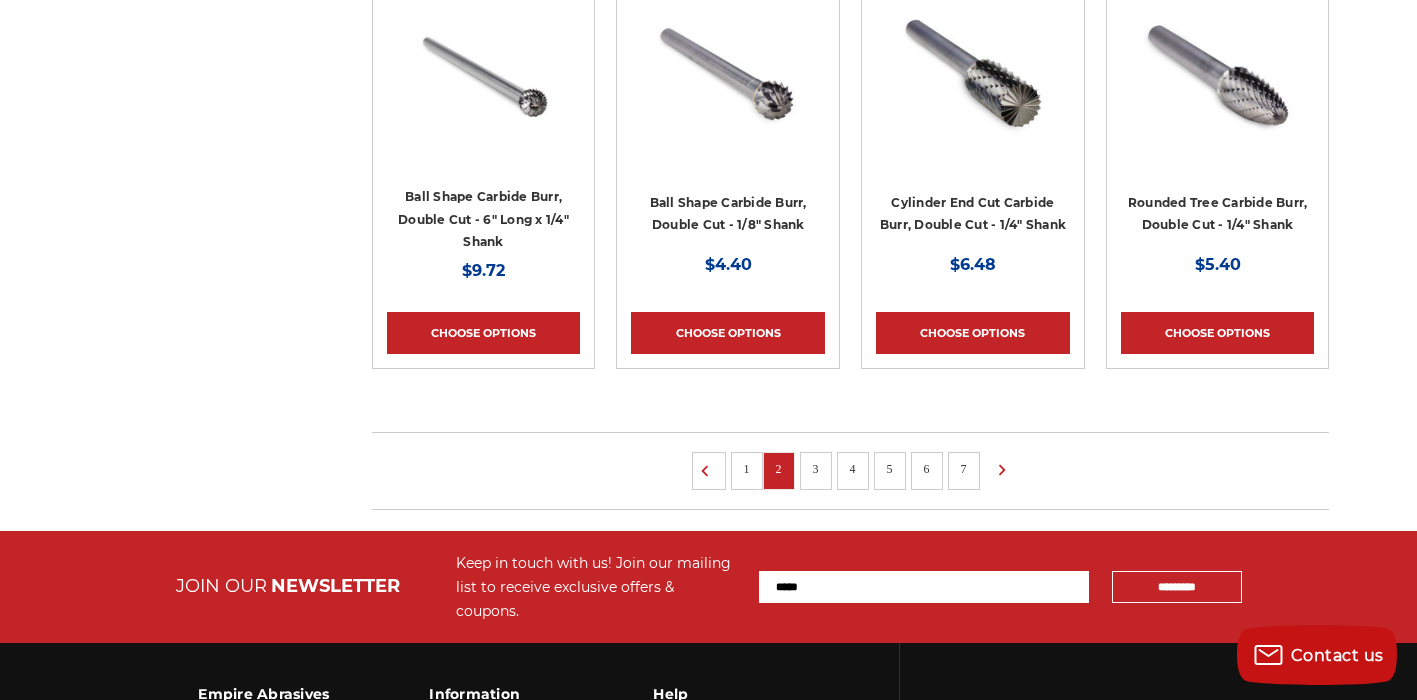 scroll, scrollTop: 1465, scrollLeft: 0, axis: vertical 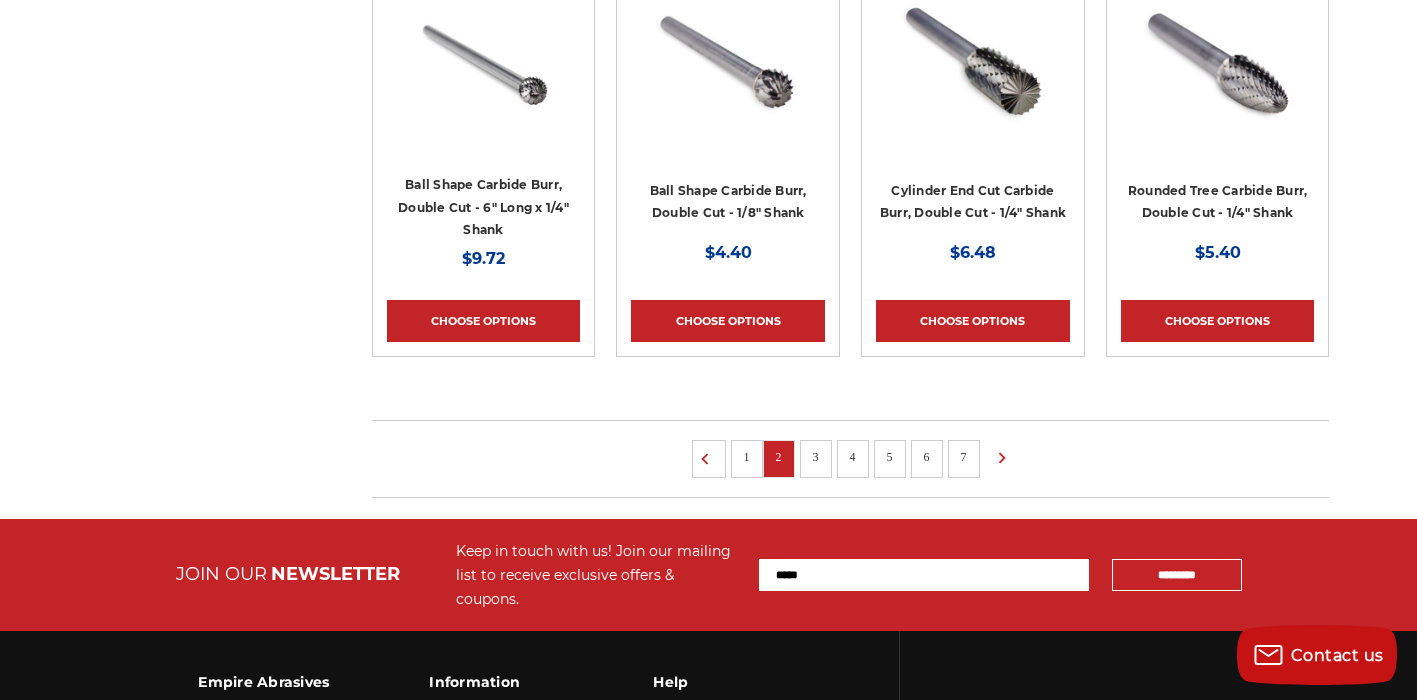 click on "3" at bounding box center [816, 459] 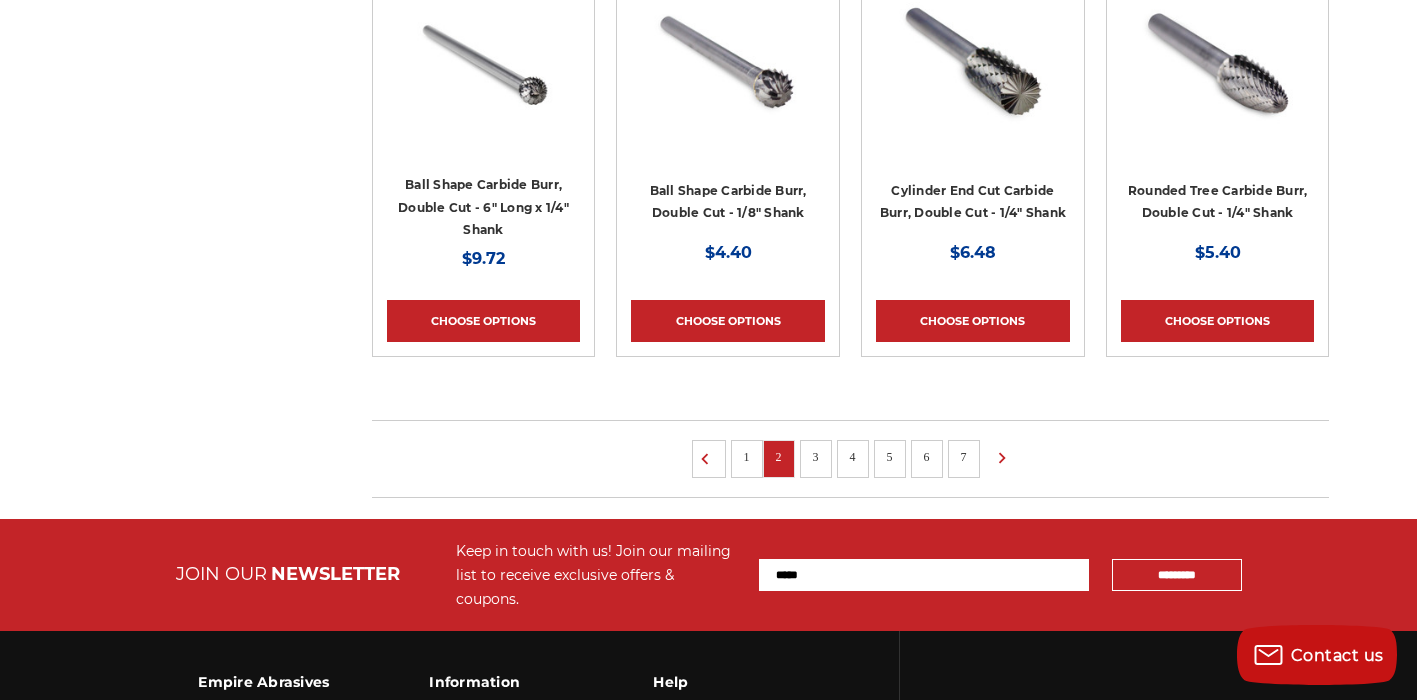 click on "3" at bounding box center (816, 457) 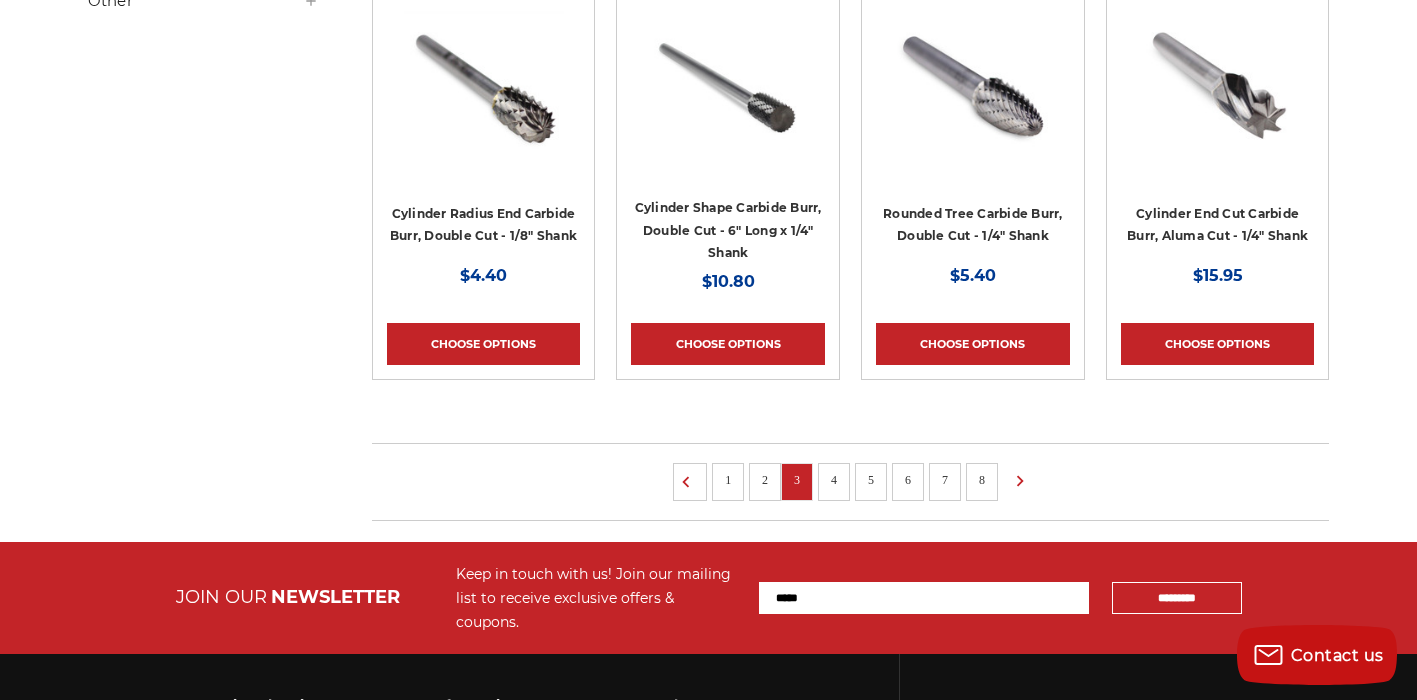 scroll, scrollTop: 1446, scrollLeft: 0, axis: vertical 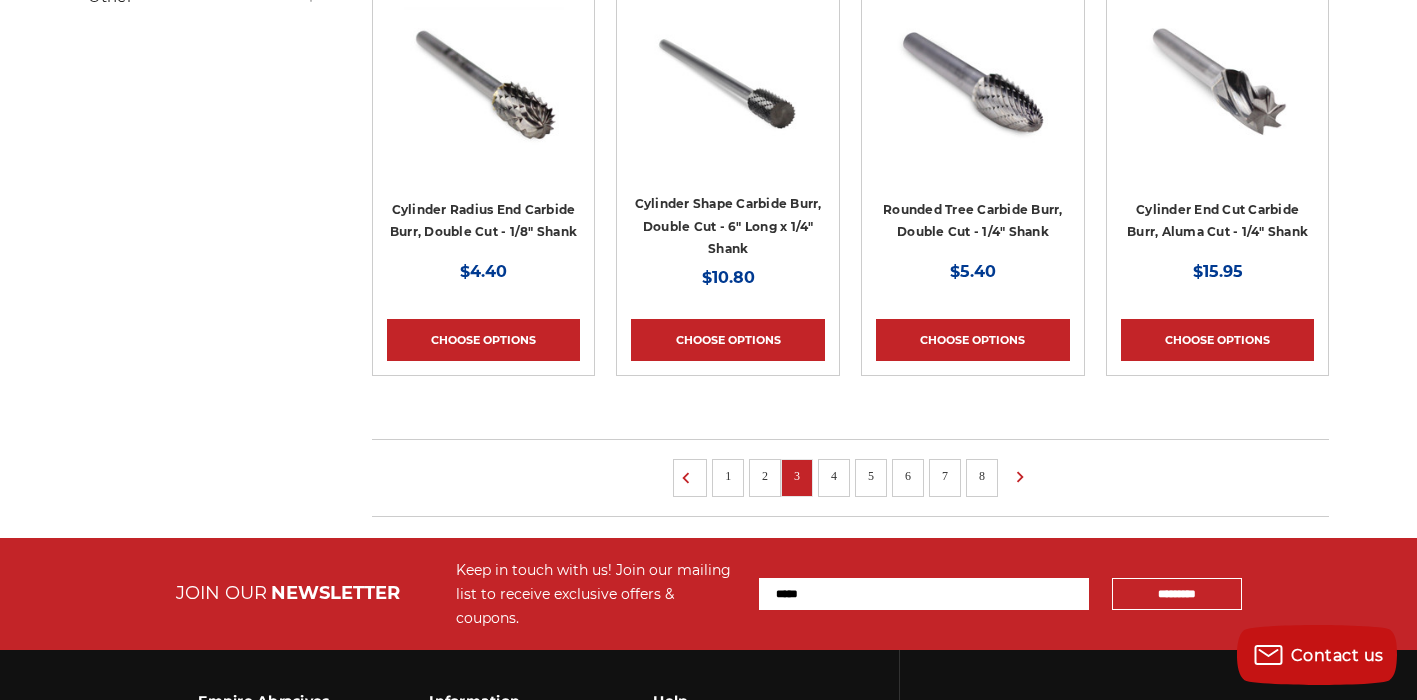 click on "4" at bounding box center (834, 476) 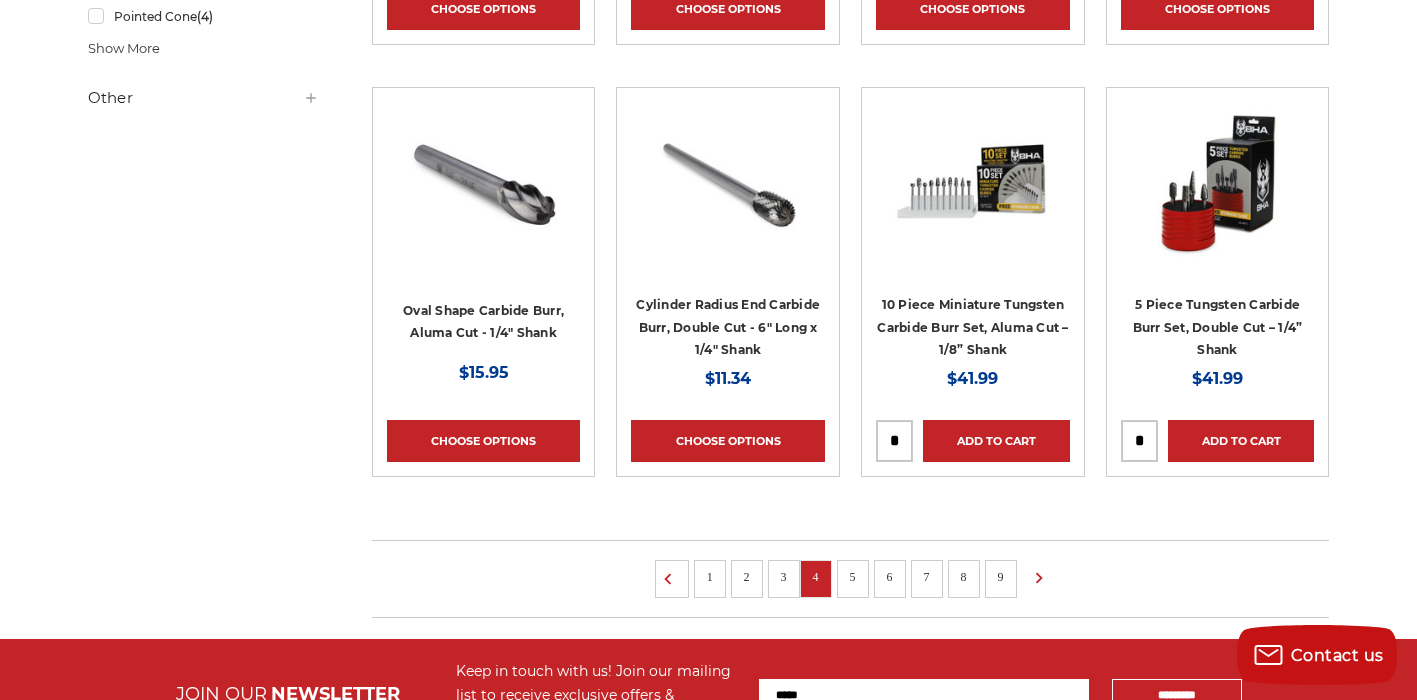scroll, scrollTop: 1369, scrollLeft: 0, axis: vertical 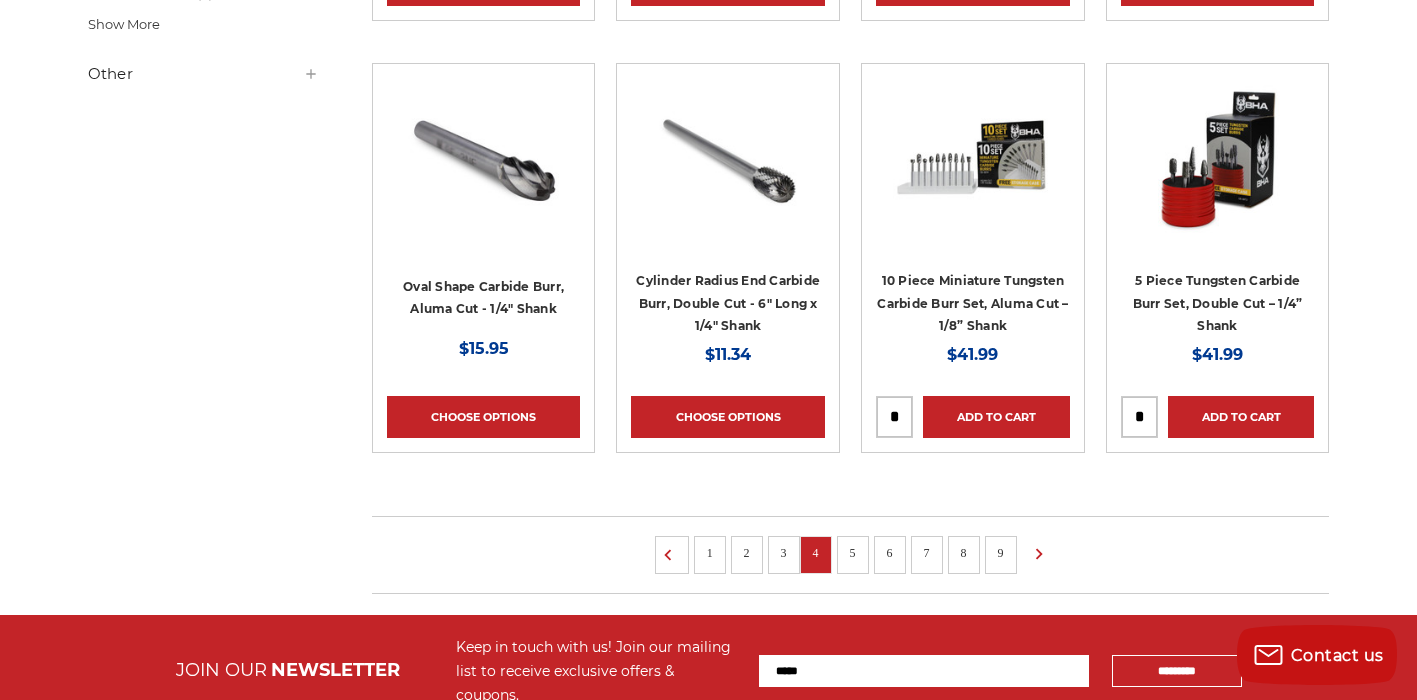 click on "5" at bounding box center (853, 553) 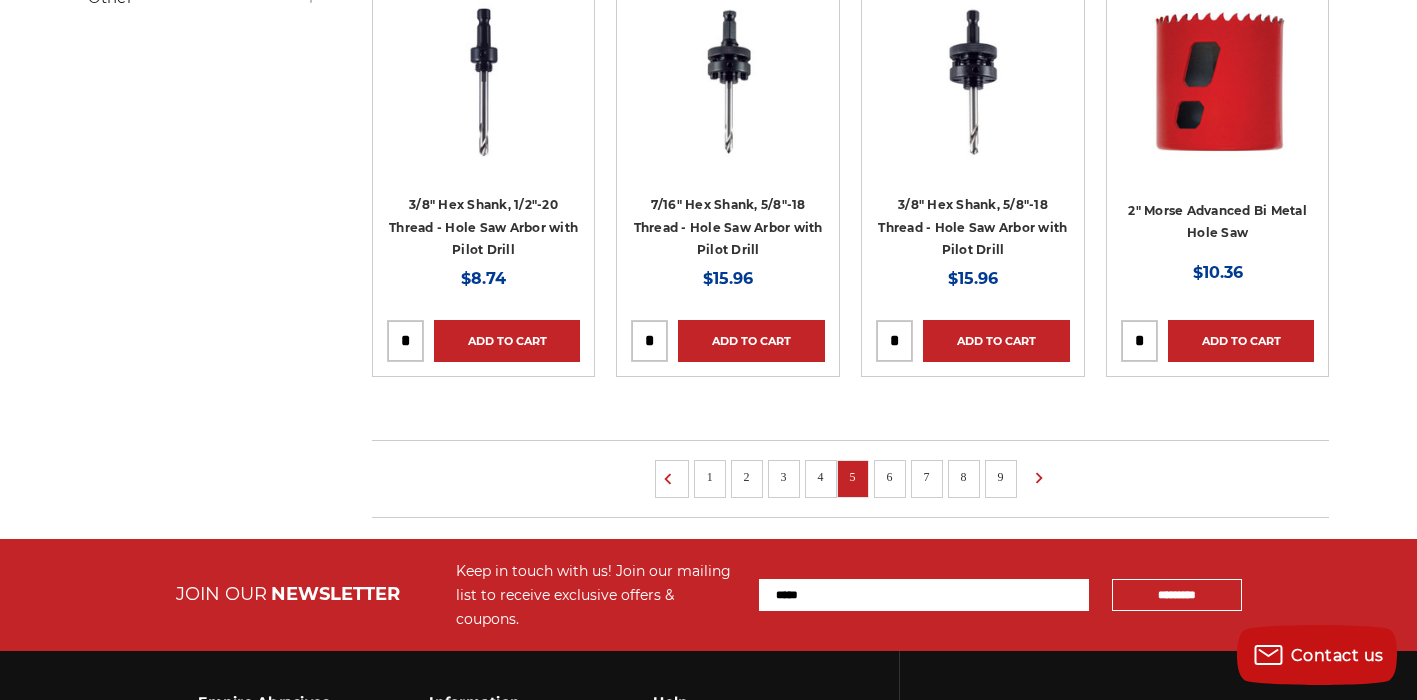 scroll, scrollTop: 1464, scrollLeft: 0, axis: vertical 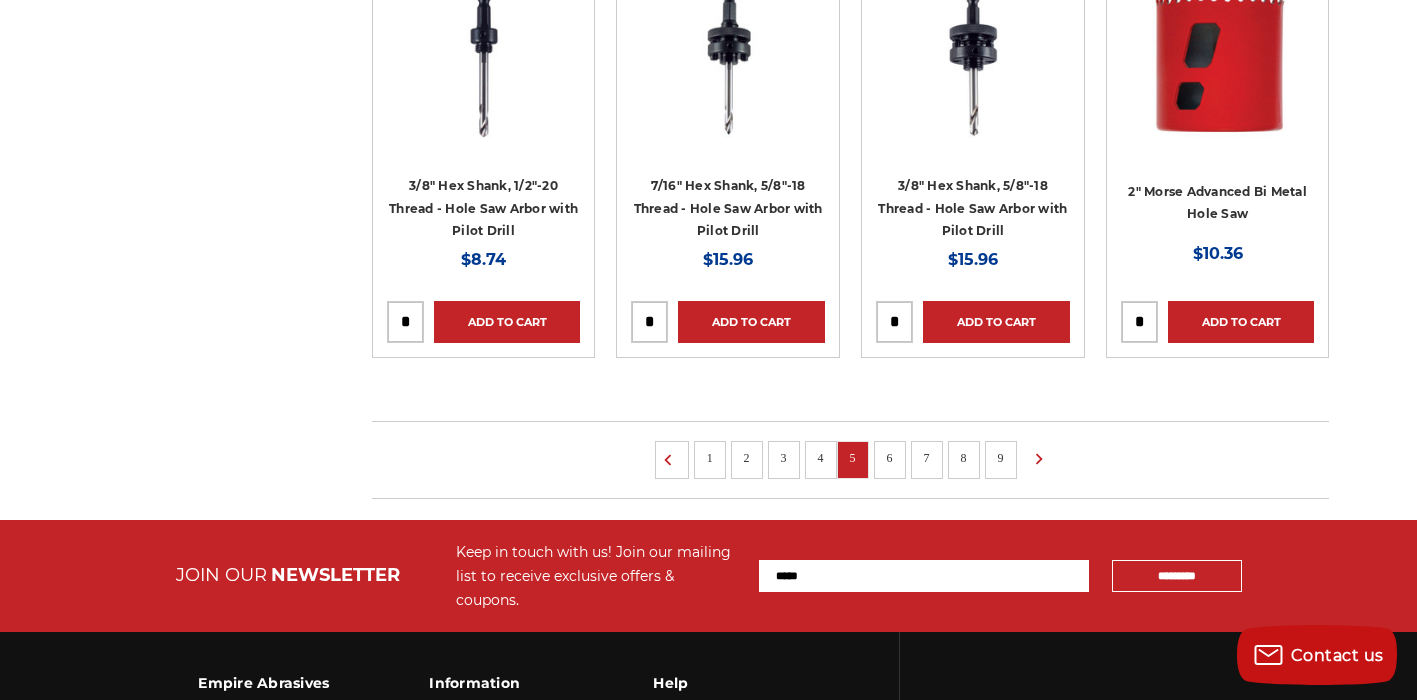 click on "6" at bounding box center [890, 458] 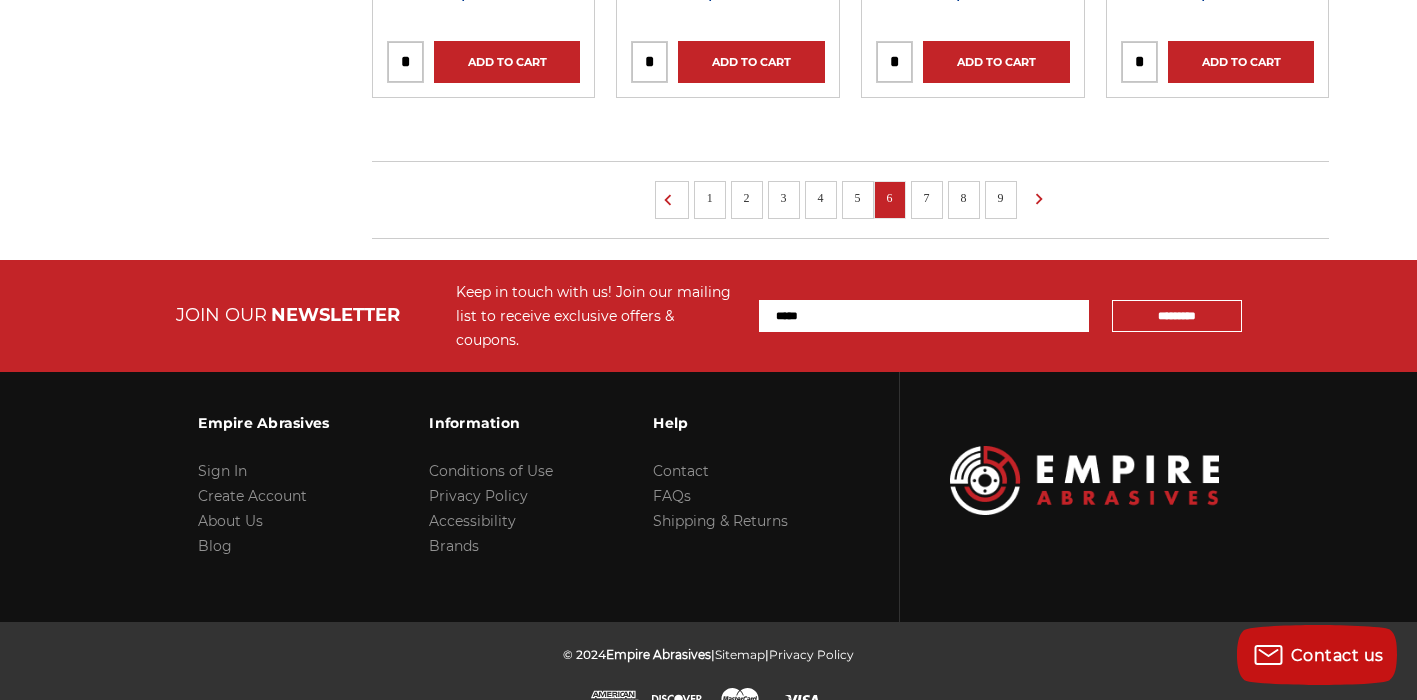 scroll, scrollTop: 1731, scrollLeft: 0, axis: vertical 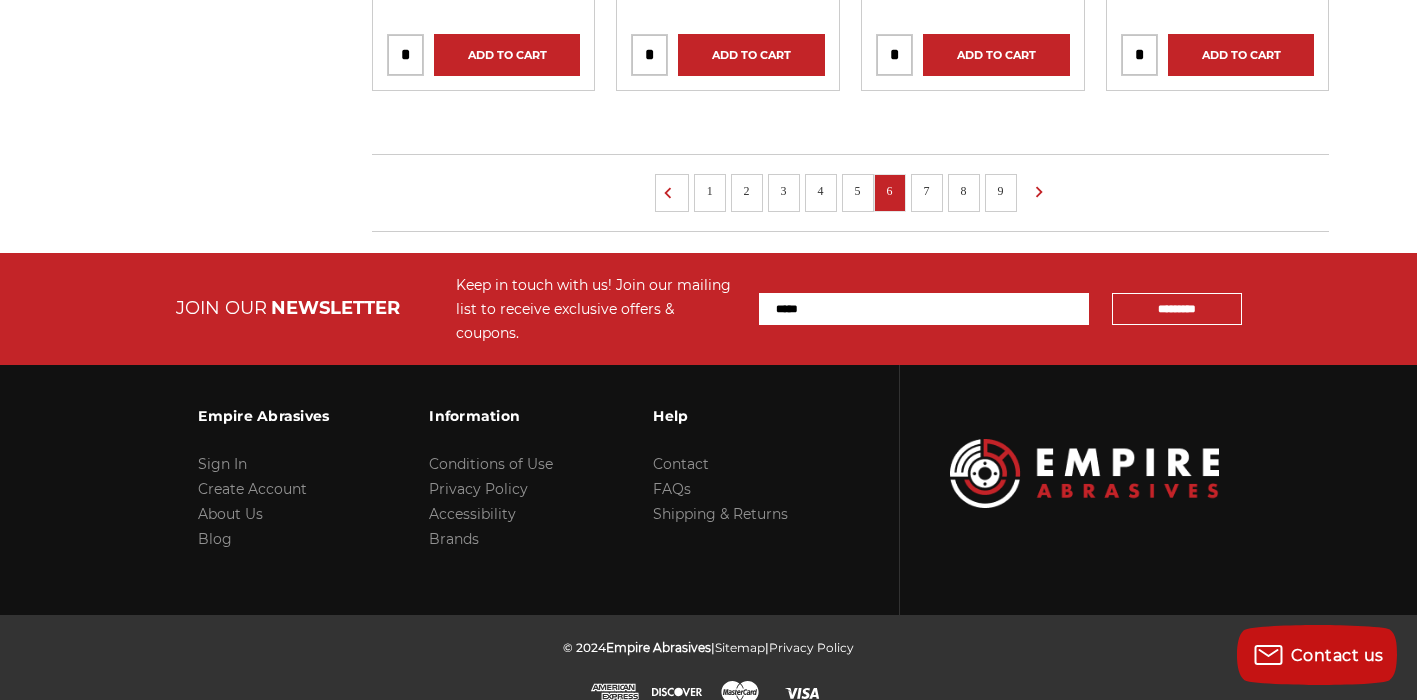 click on "7" at bounding box center (927, 191) 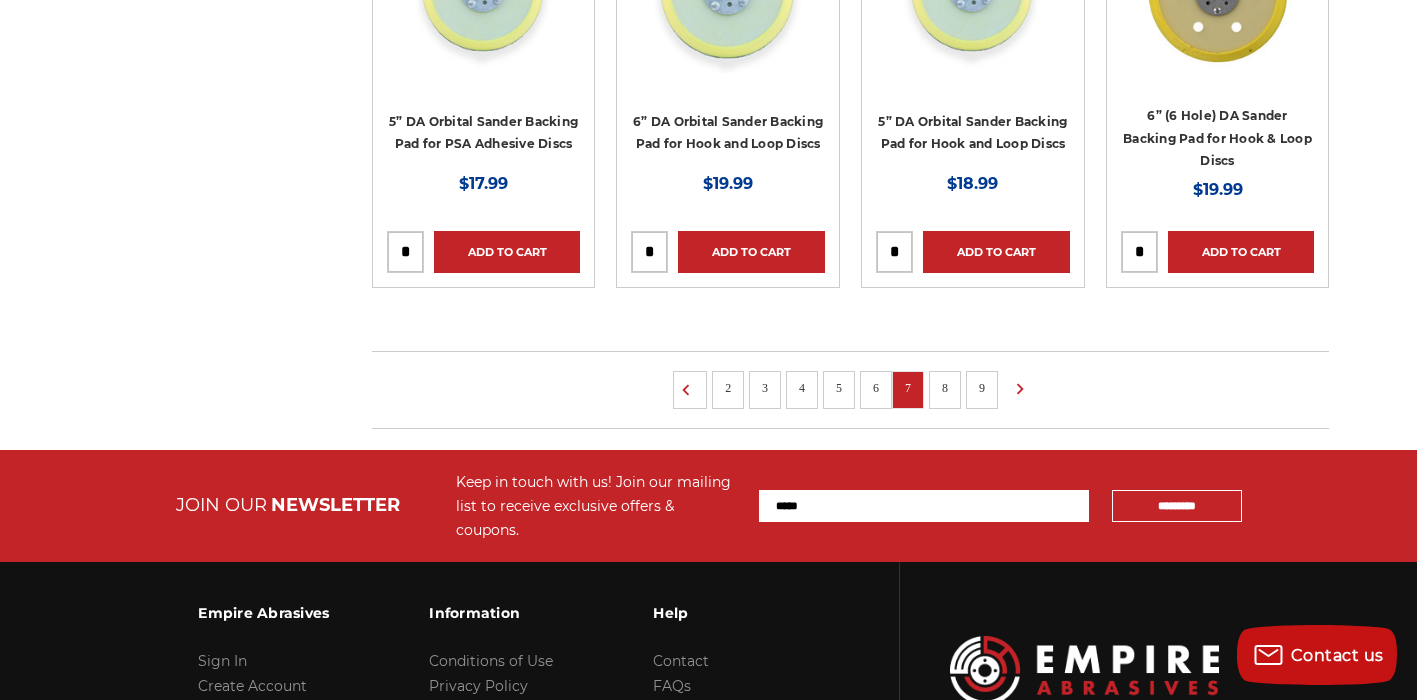 scroll, scrollTop: 1731, scrollLeft: 0, axis: vertical 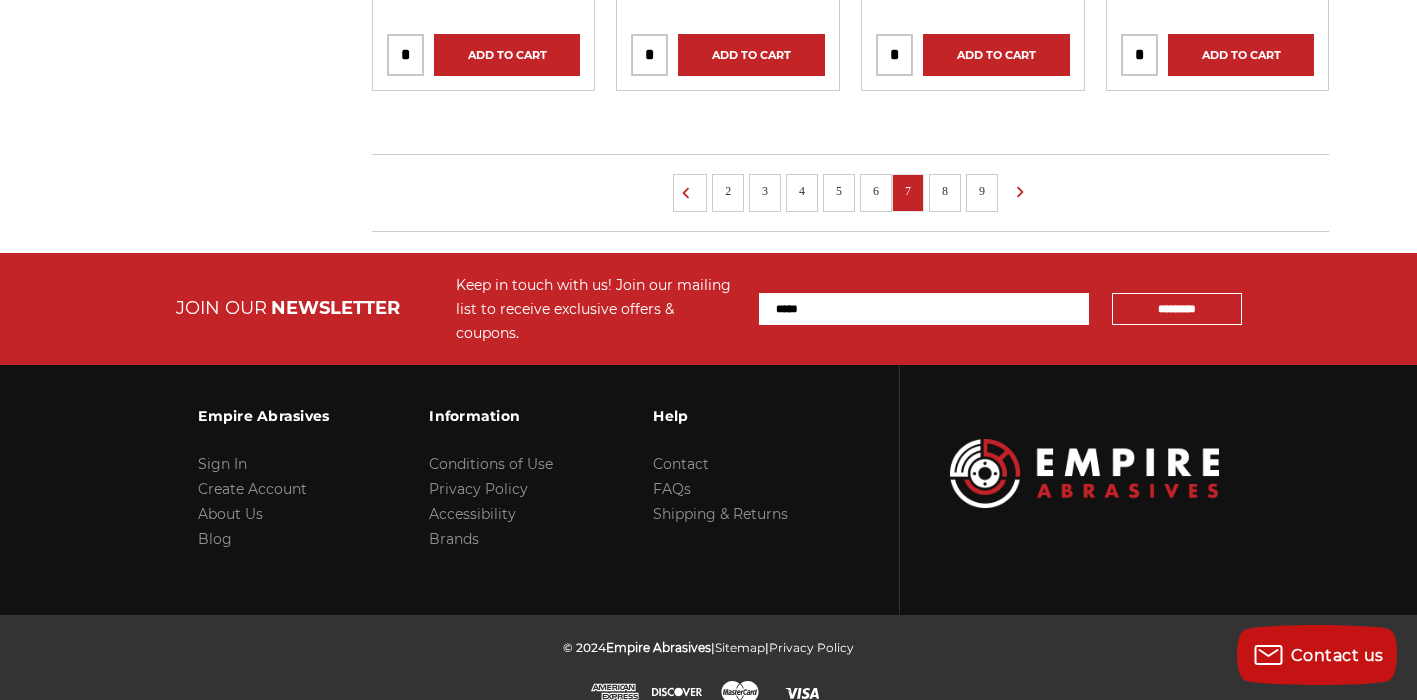 click on "8" at bounding box center [945, 191] 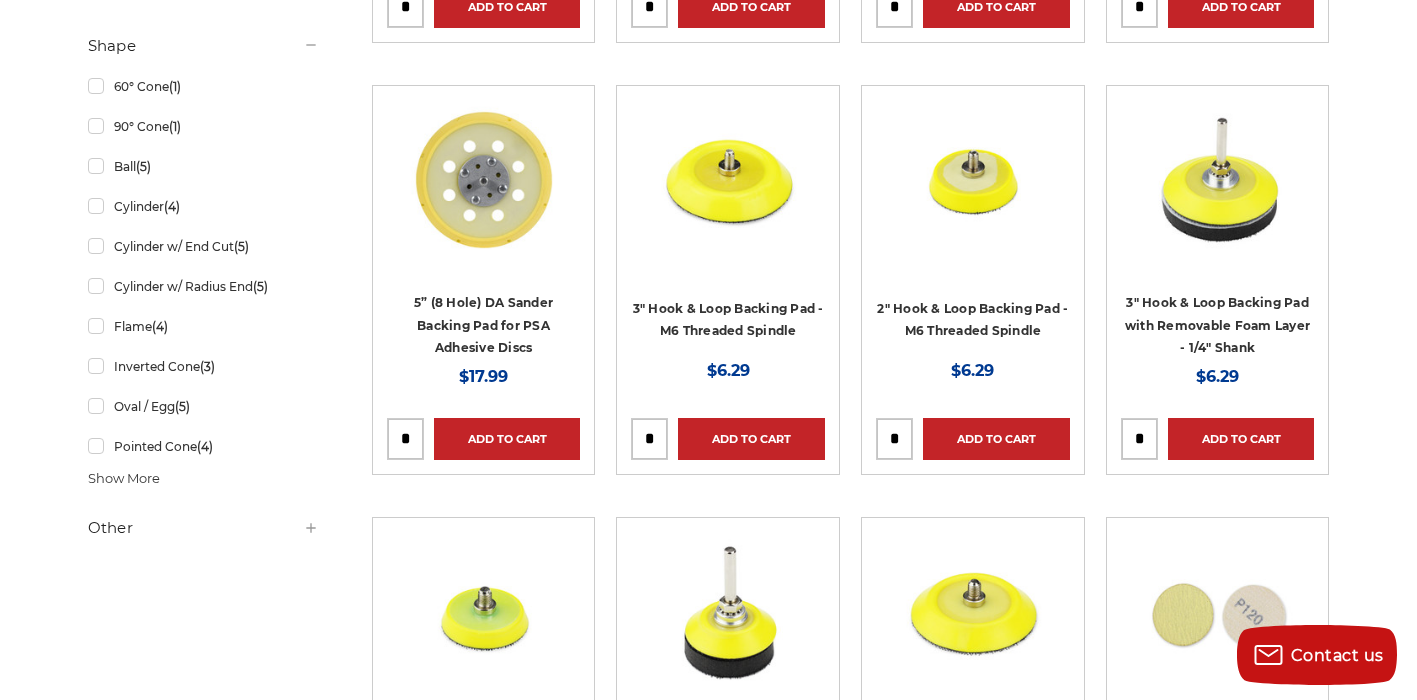 scroll, scrollTop: 1731, scrollLeft: 0, axis: vertical 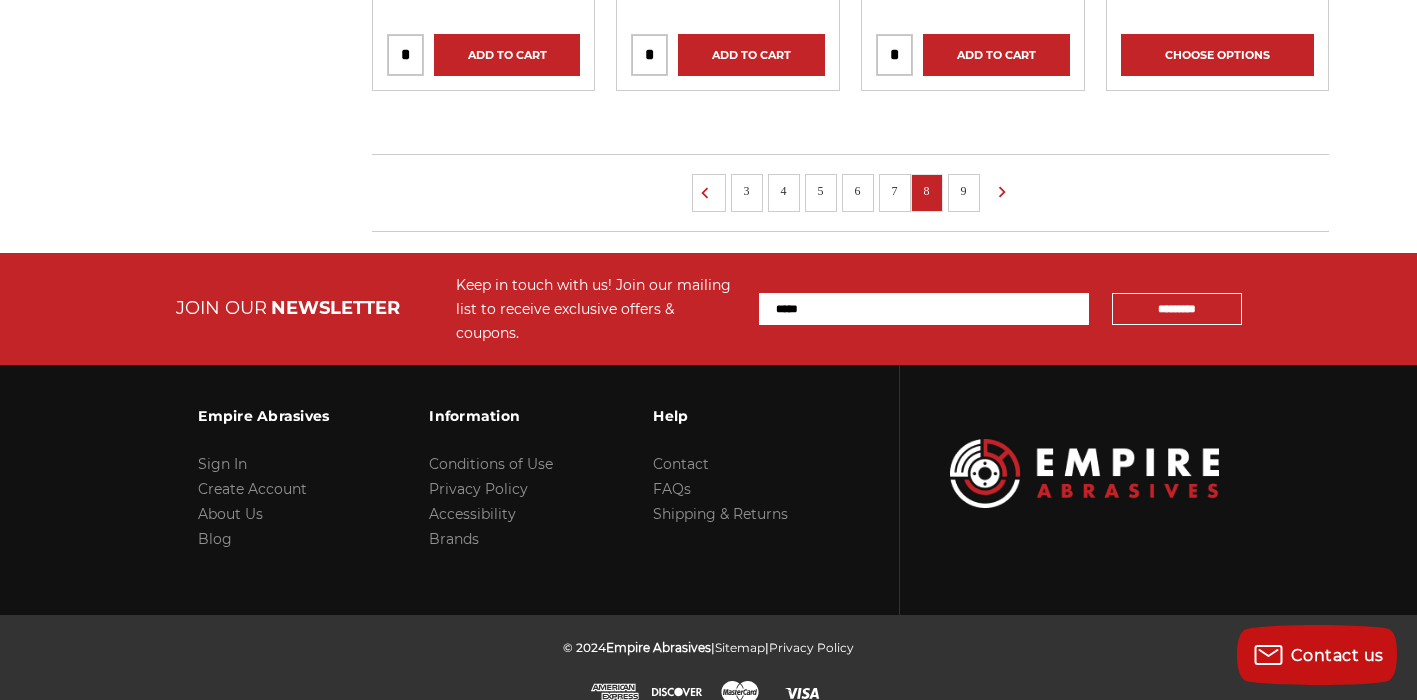 click on "9" at bounding box center [964, 191] 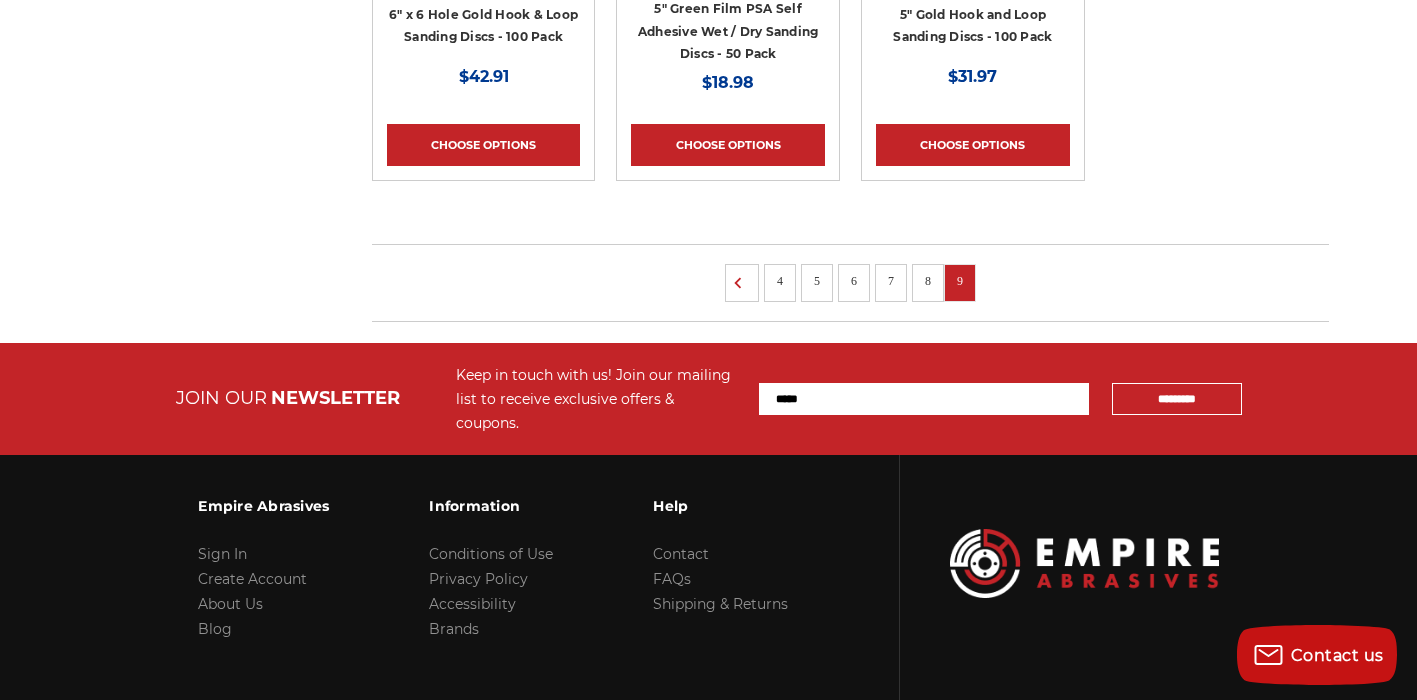 scroll, scrollTop: 1731, scrollLeft: 0, axis: vertical 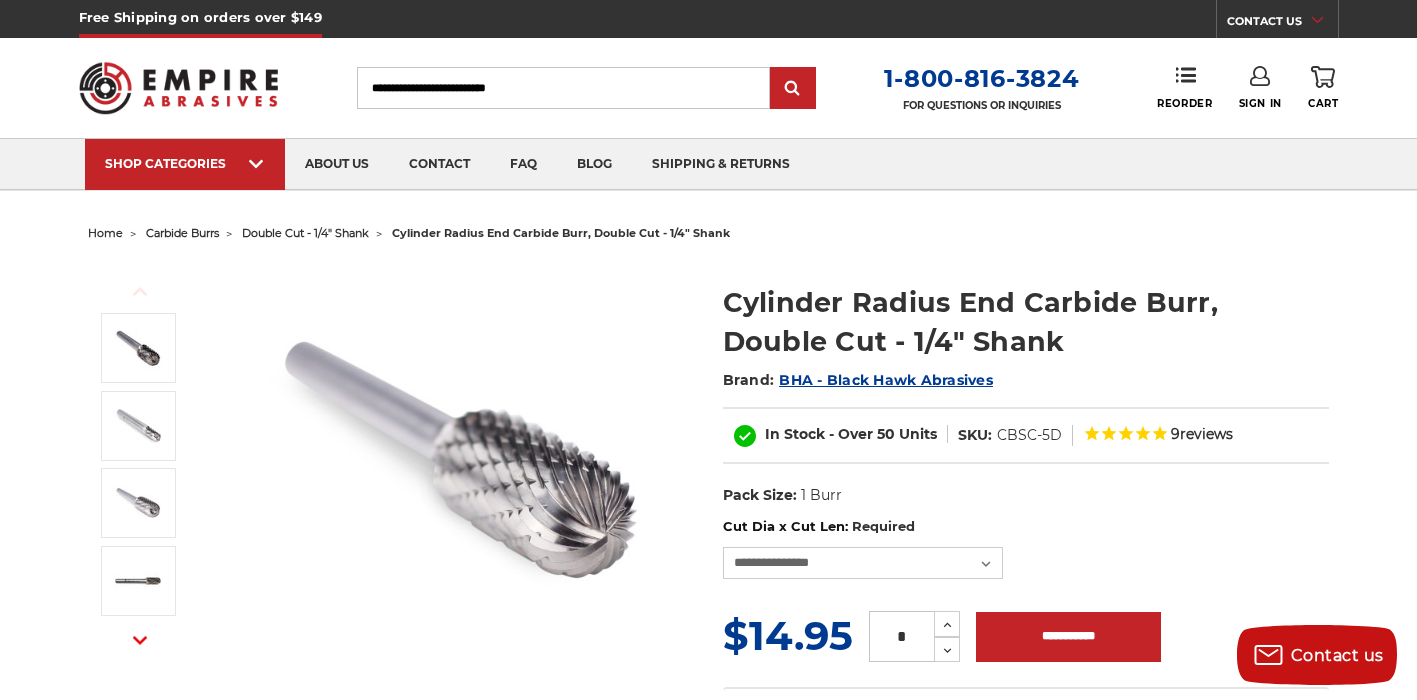 click on "Search" at bounding box center [563, 88] 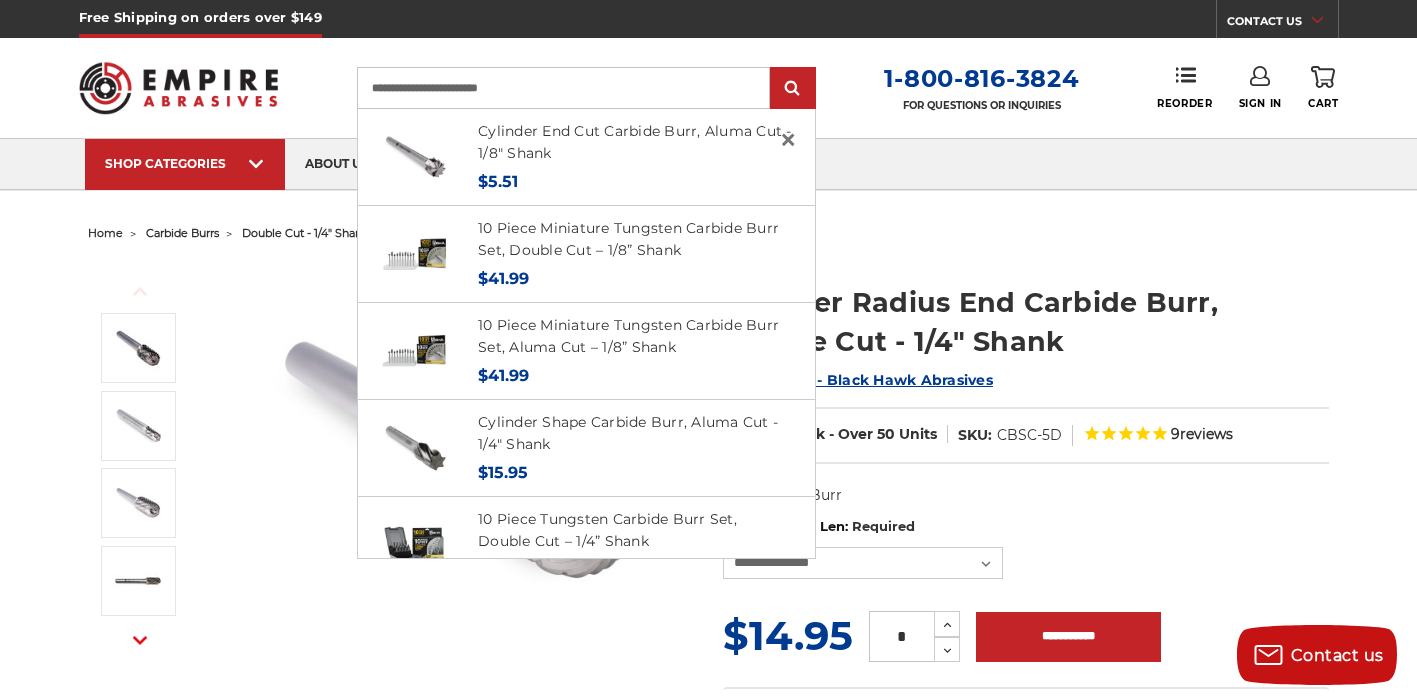 type on "**********" 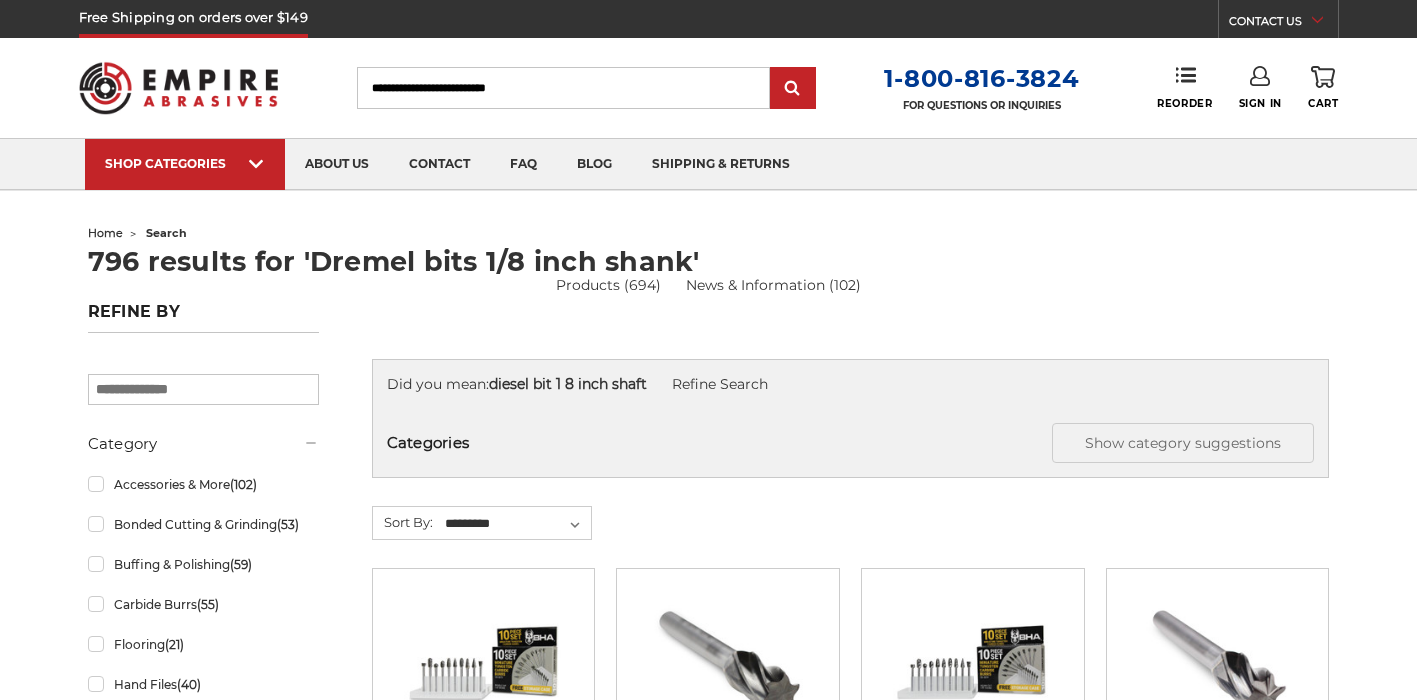 scroll, scrollTop: 0, scrollLeft: 0, axis: both 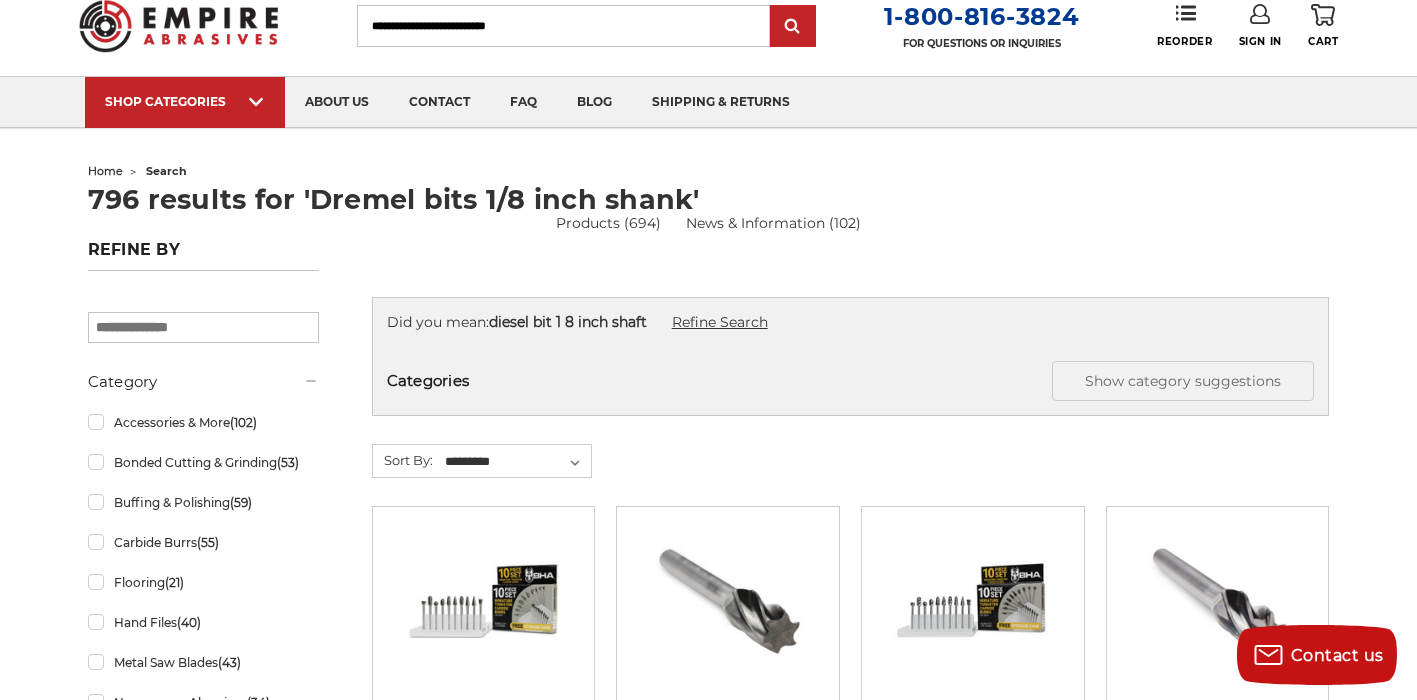 click on "Refine Search" at bounding box center [720, 322] 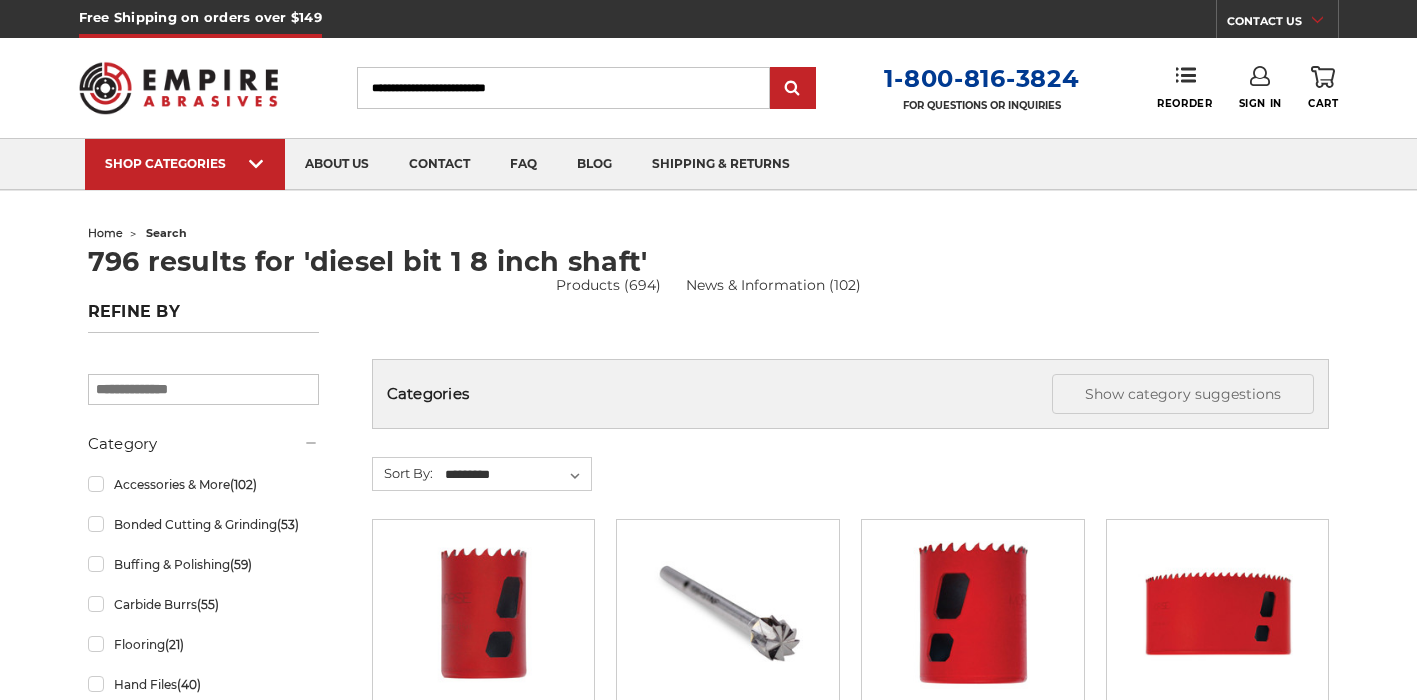scroll, scrollTop: 0, scrollLeft: 0, axis: both 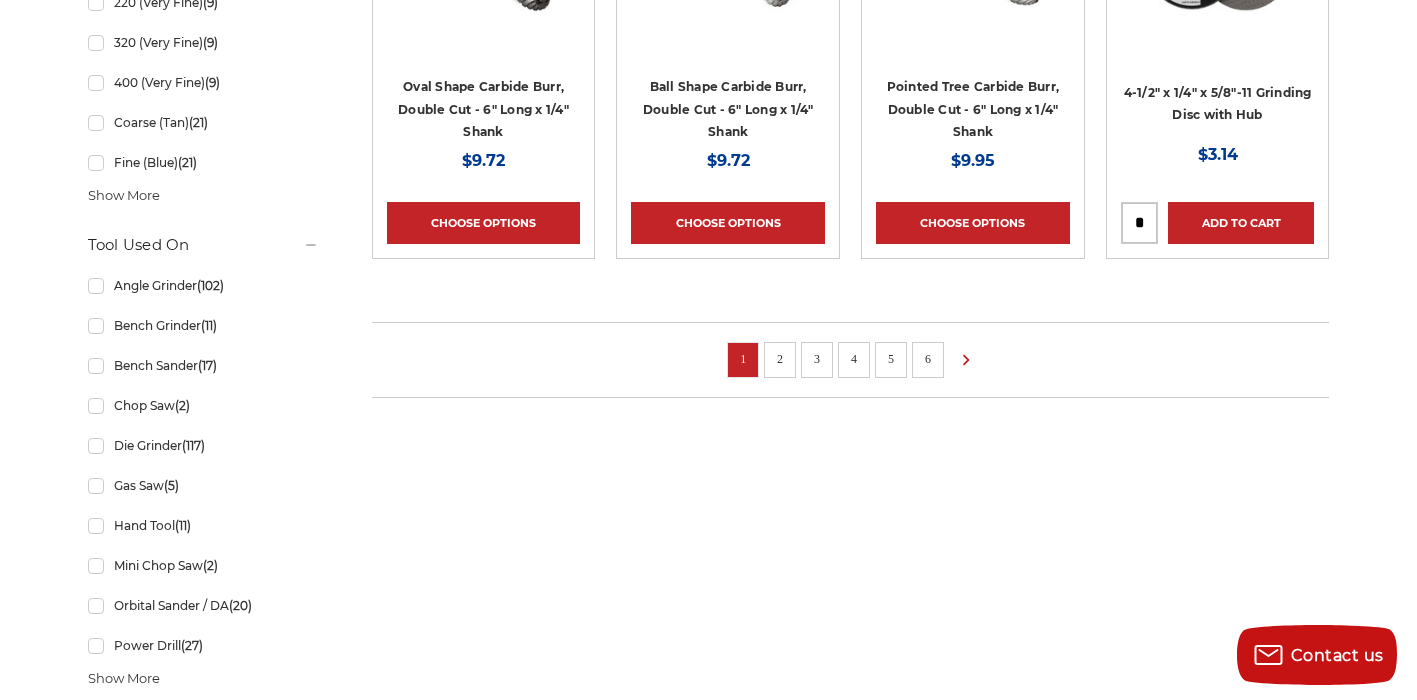 click on "2" at bounding box center (780, 359) 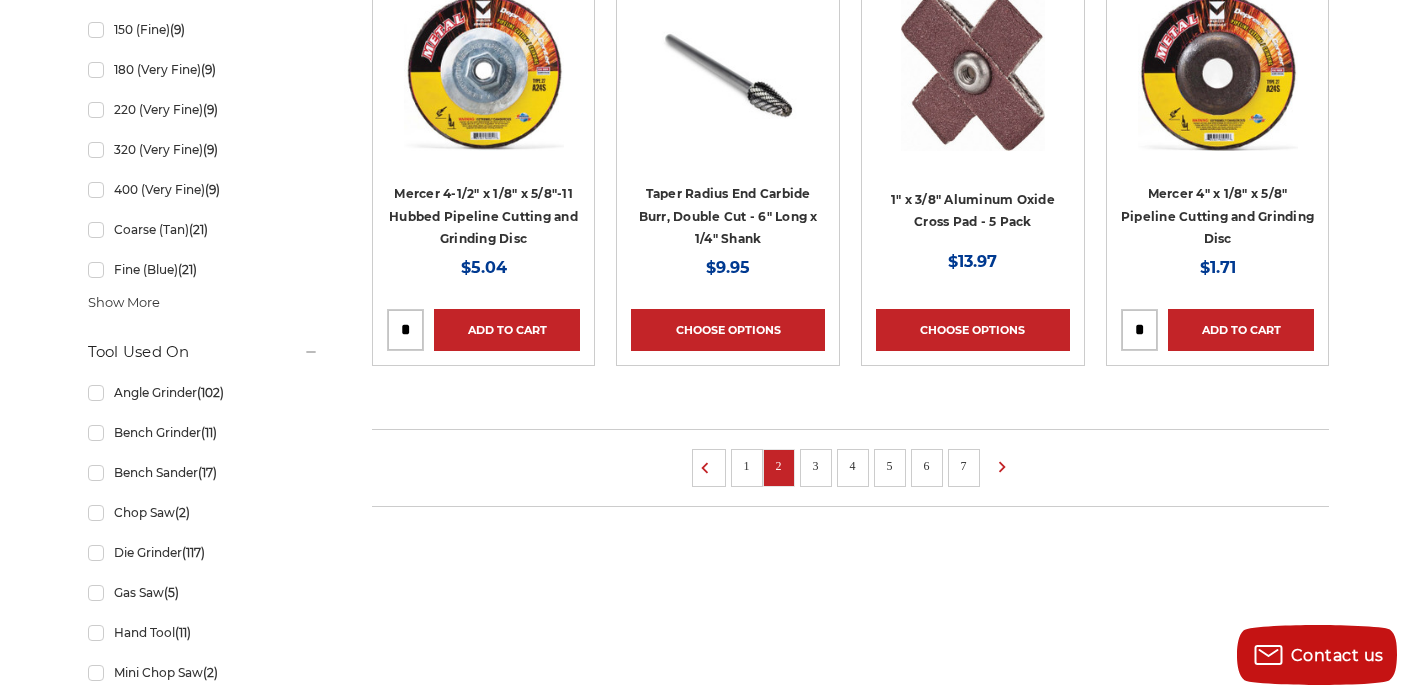 scroll, scrollTop: 1418, scrollLeft: 0, axis: vertical 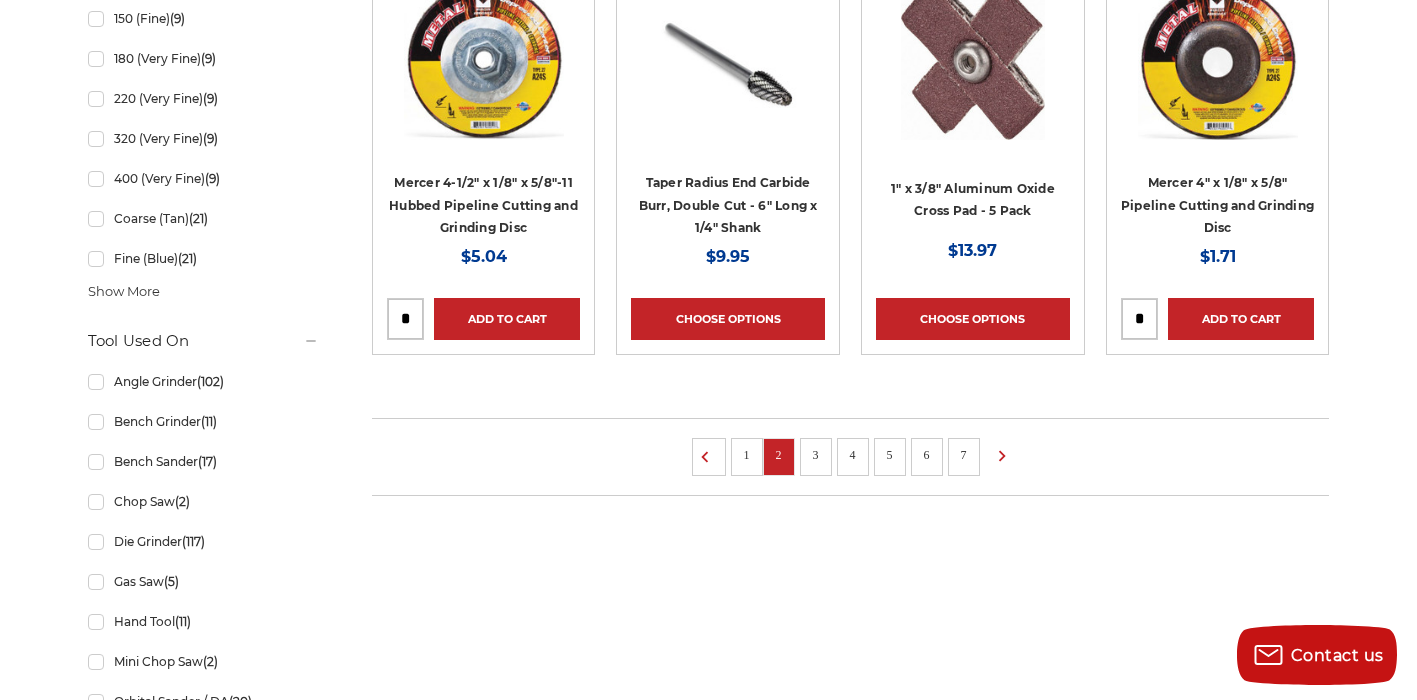 click on "3" at bounding box center (816, 455) 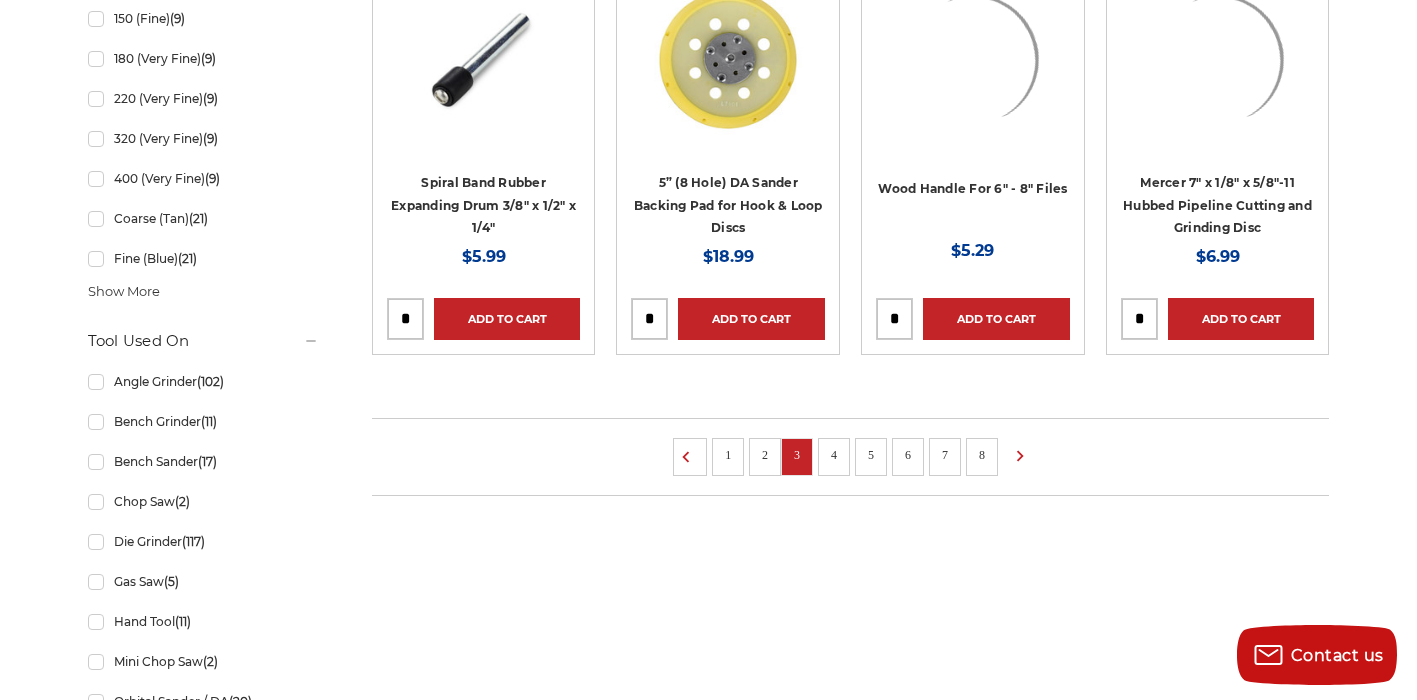 scroll, scrollTop: 0, scrollLeft: 0, axis: both 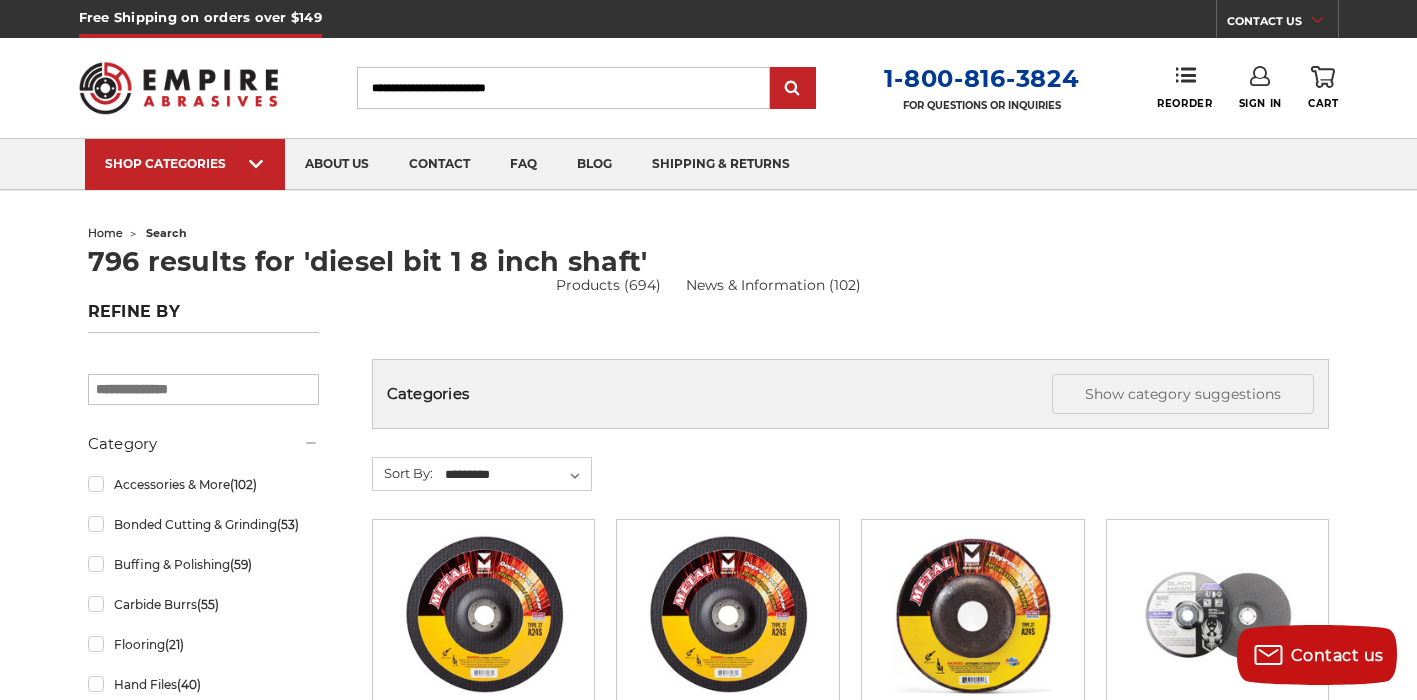 click on "Categories  Show category suggestions
Sanding Belts
>
3/8" x 13"
Sanding Belts
>
1/2" x 18"
Sanding Belts
>
1" x 30"
1" at bounding box center [850, 1147] 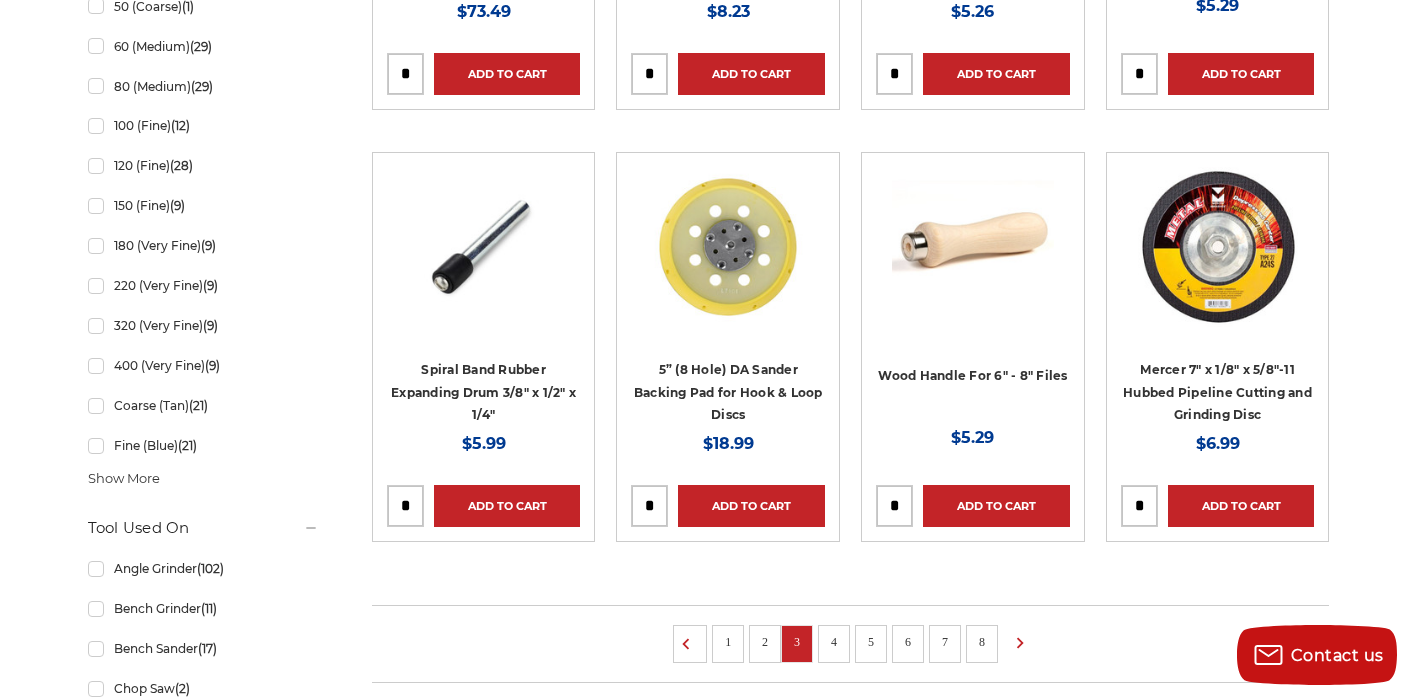 scroll, scrollTop: 1229, scrollLeft: 0, axis: vertical 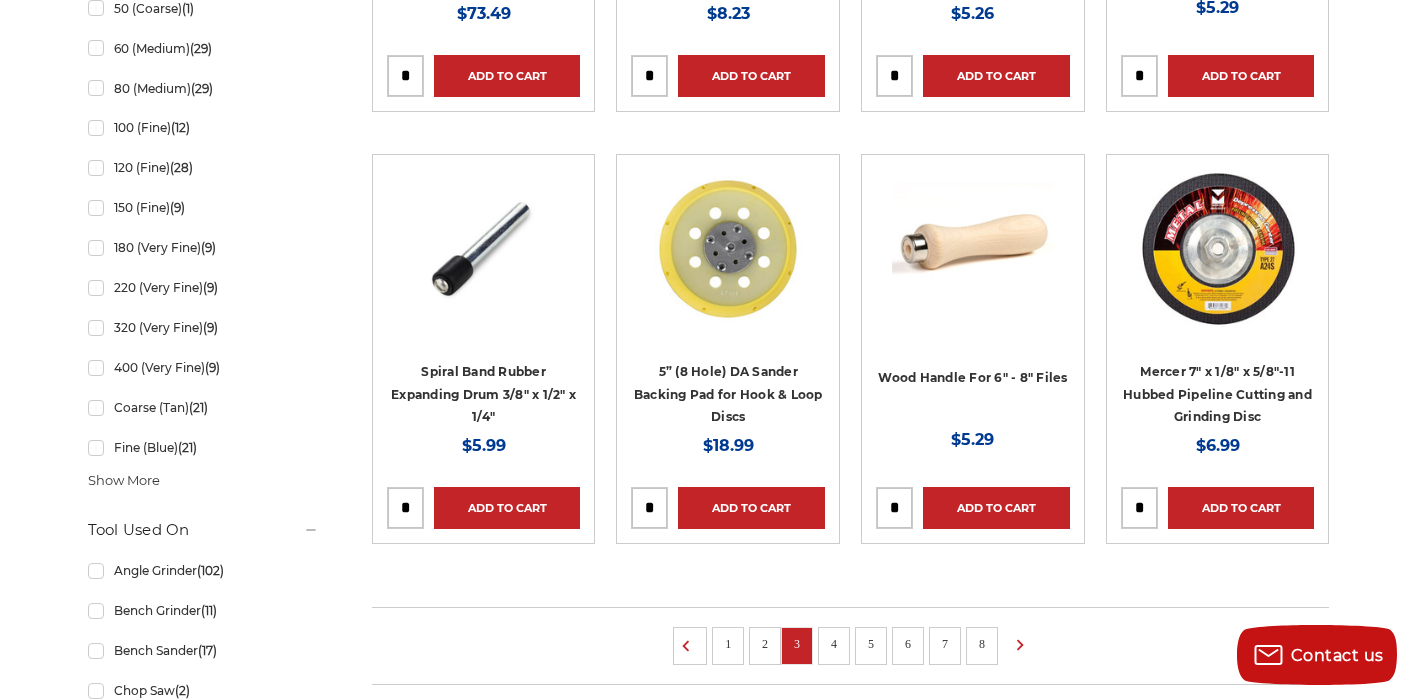 click on "7" at bounding box center [945, 644] 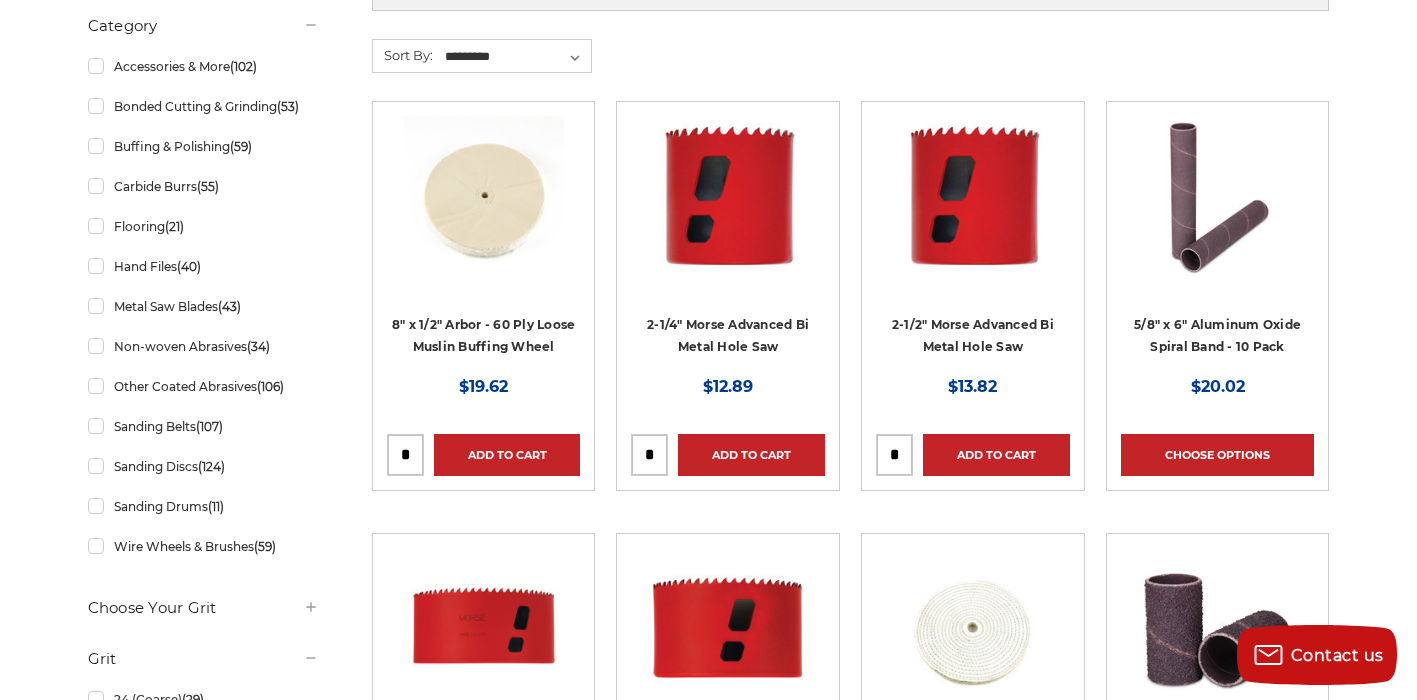 scroll, scrollTop: 419, scrollLeft: 0, axis: vertical 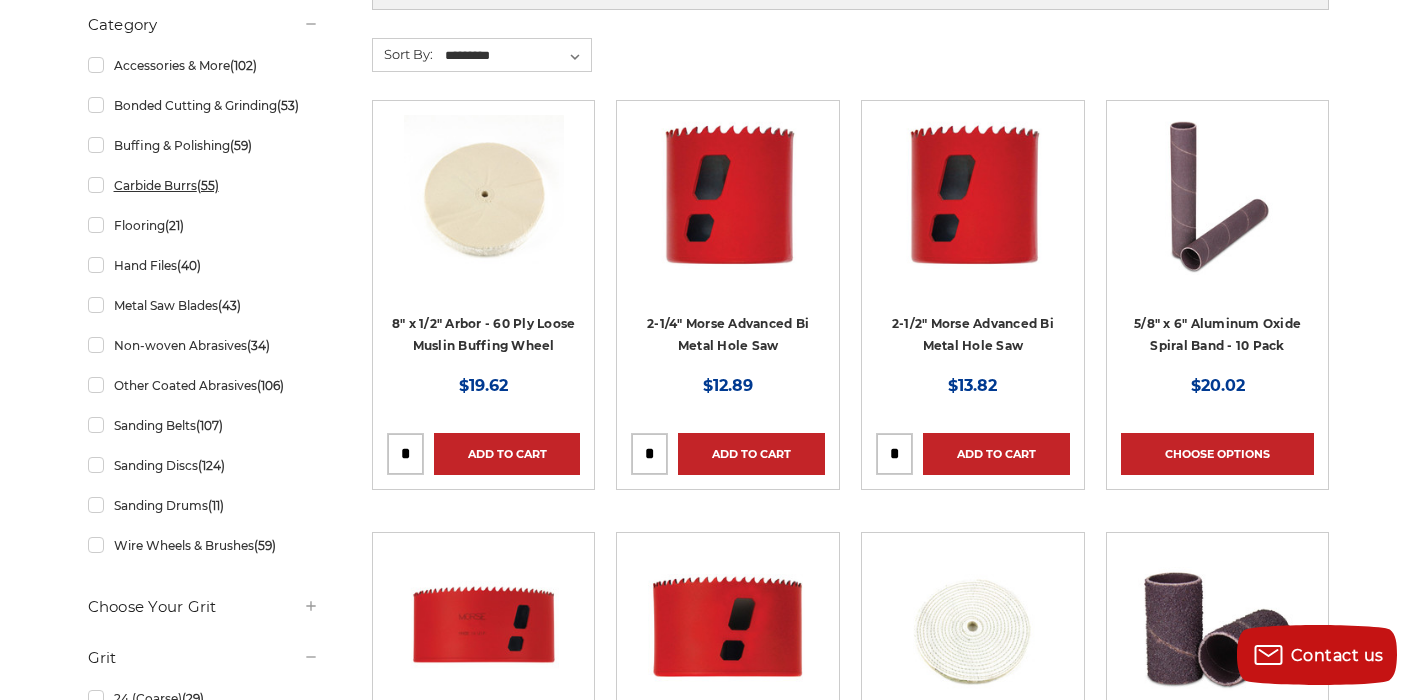 click on "Carbide Burrs
(55)" at bounding box center [204, 185] 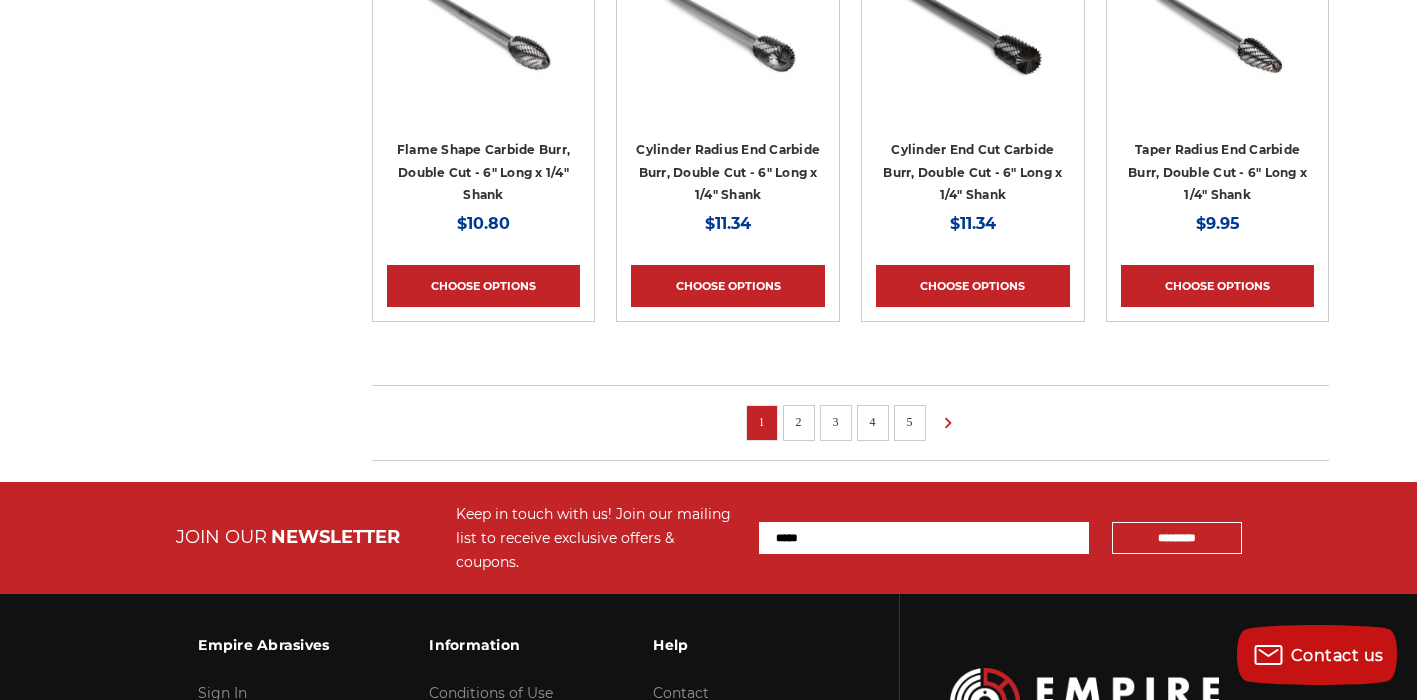 scroll, scrollTop: 1454, scrollLeft: 0, axis: vertical 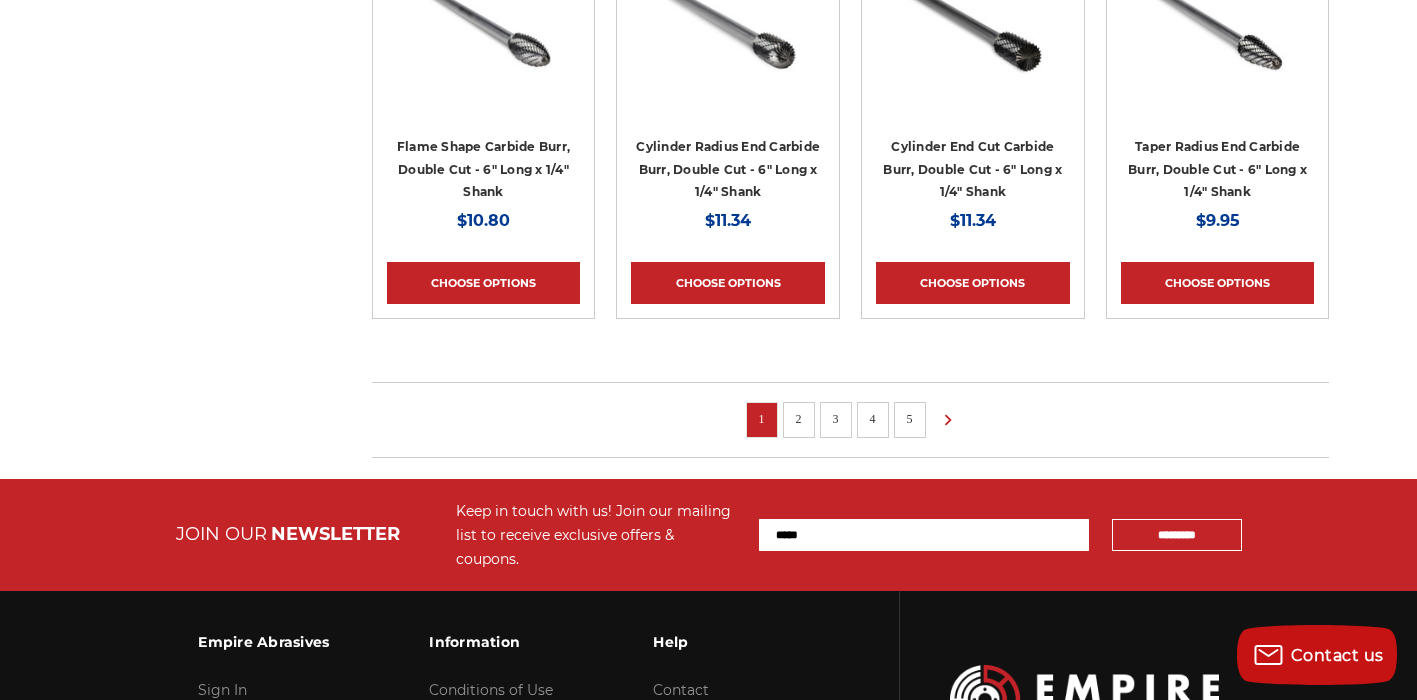 click on "2" at bounding box center (799, 420) 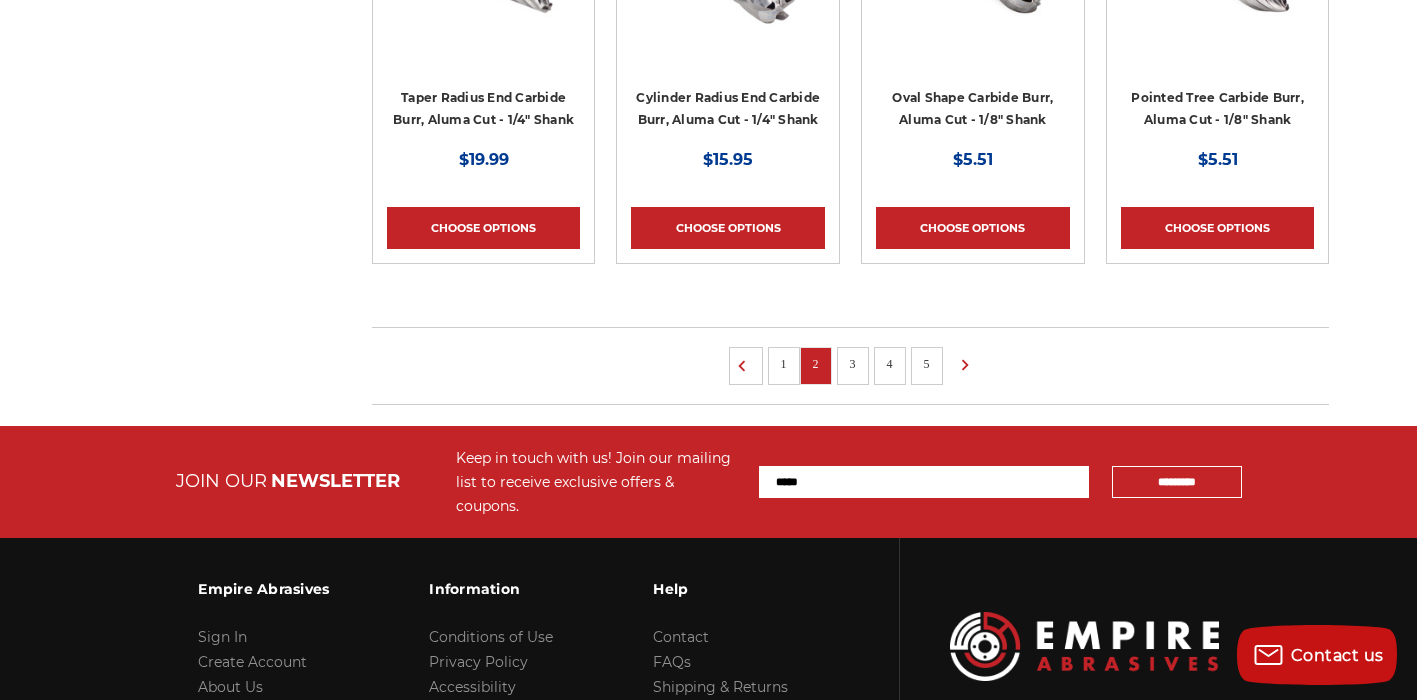 scroll, scrollTop: 1516, scrollLeft: 0, axis: vertical 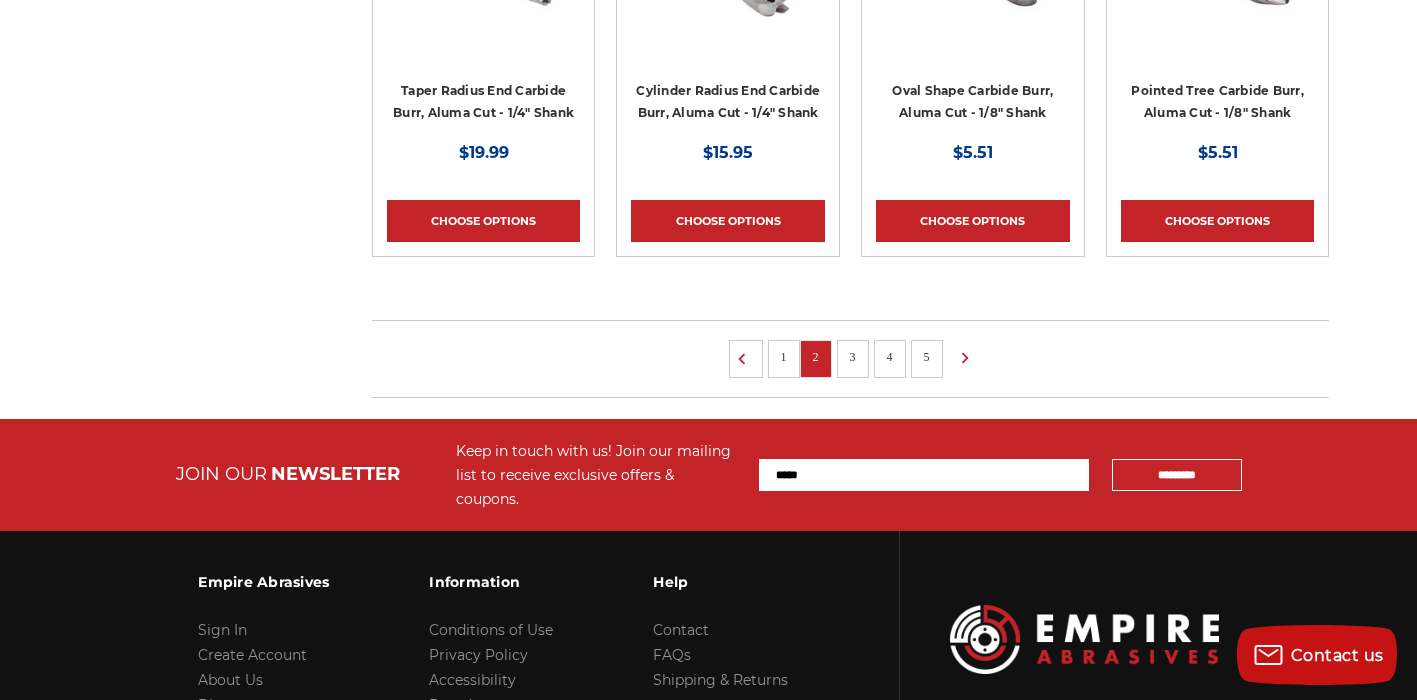 click on "3" at bounding box center (853, 357) 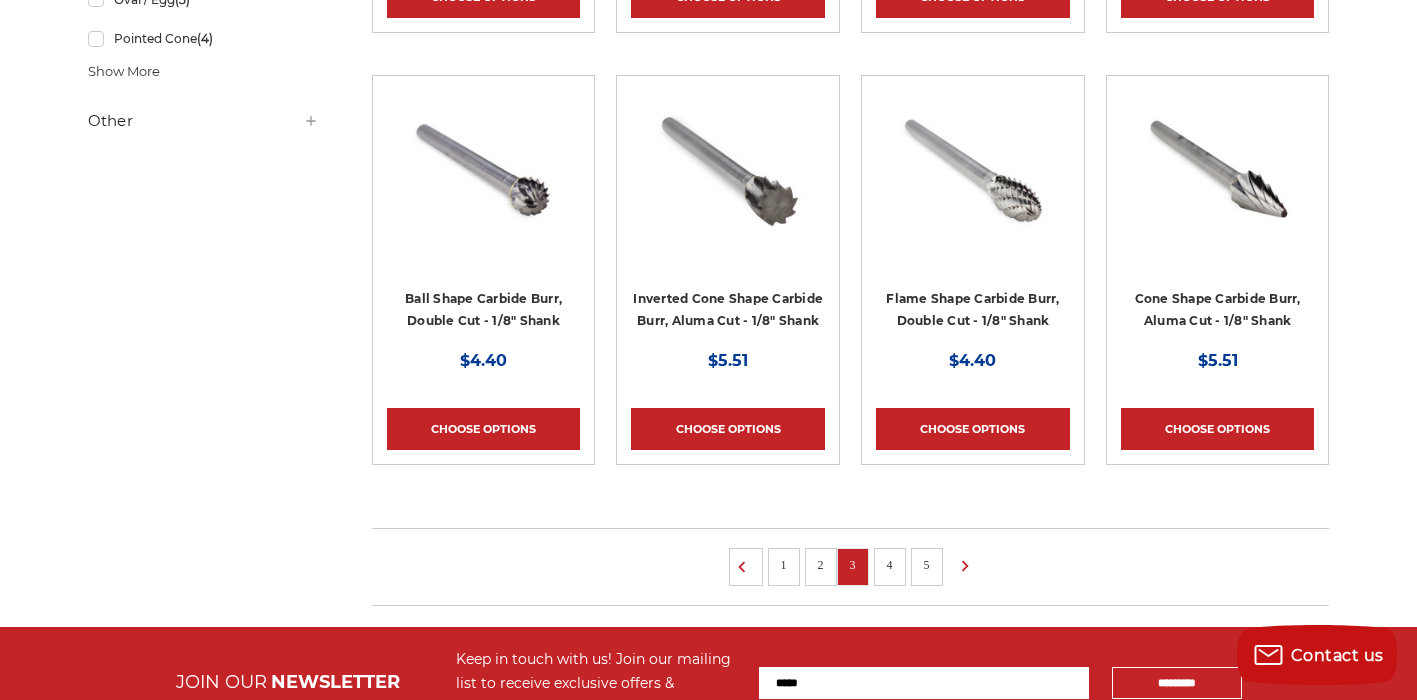 scroll, scrollTop: 1360, scrollLeft: 0, axis: vertical 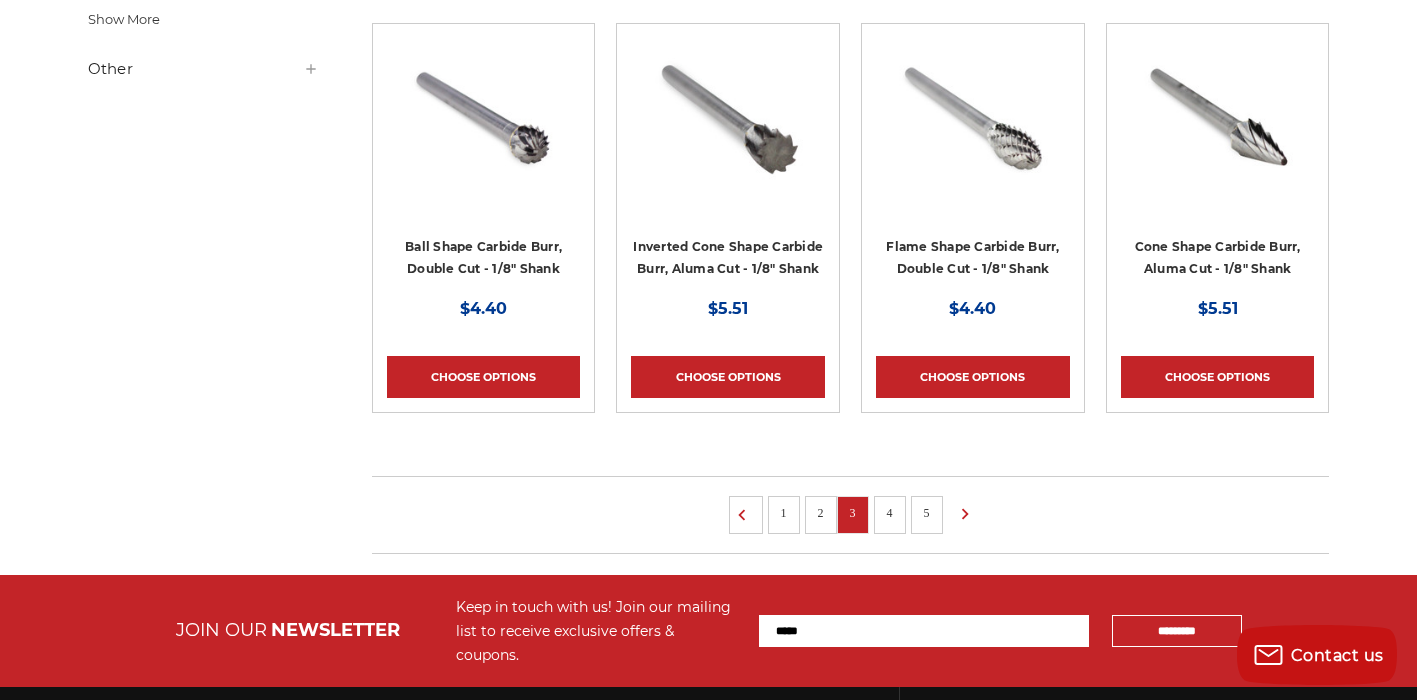 click on "4" at bounding box center [890, 513] 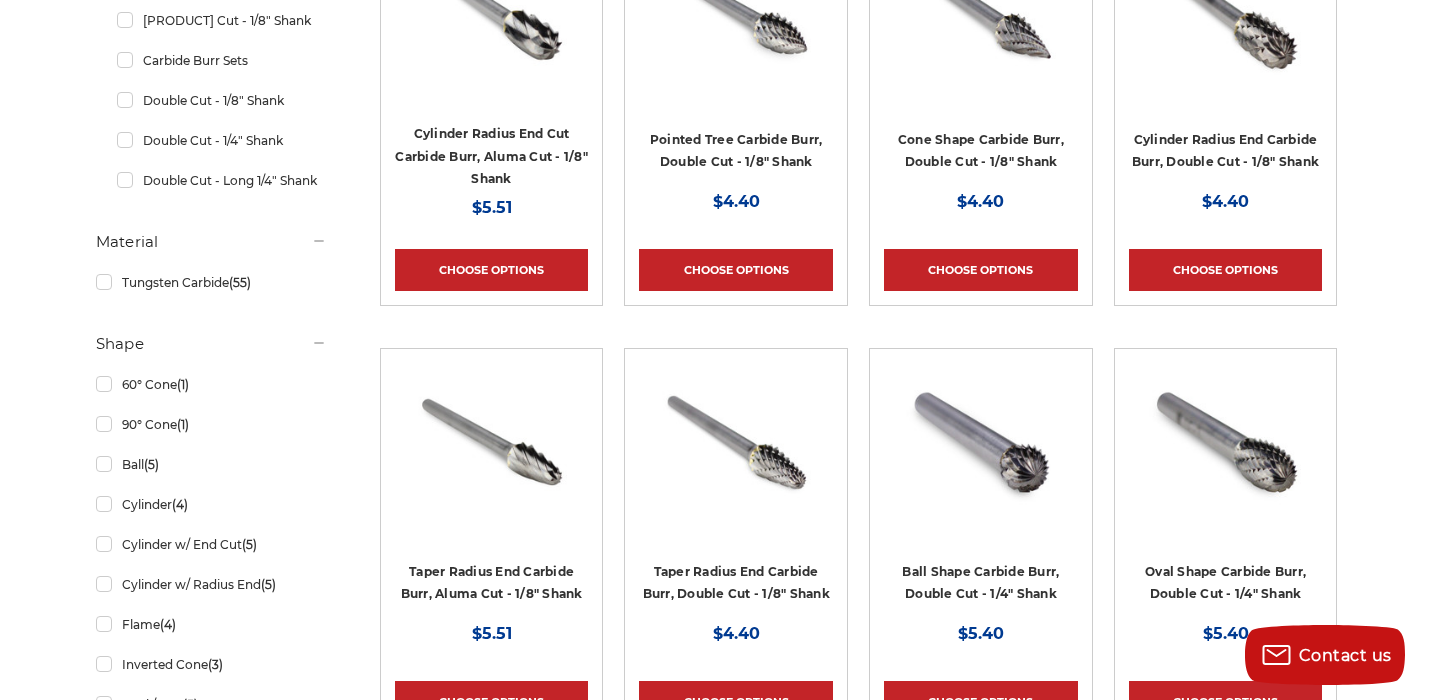 scroll, scrollTop: 606, scrollLeft: 0, axis: vertical 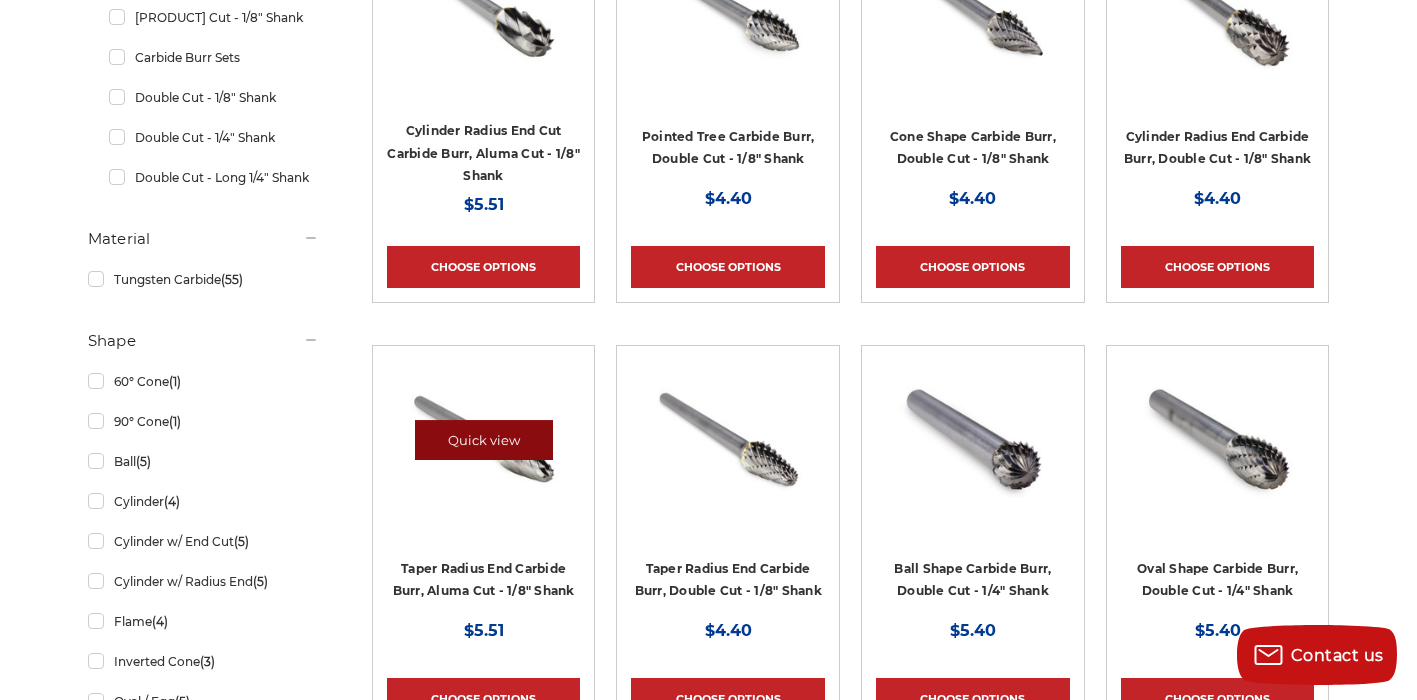 click on "Quick view" at bounding box center (484, 440) 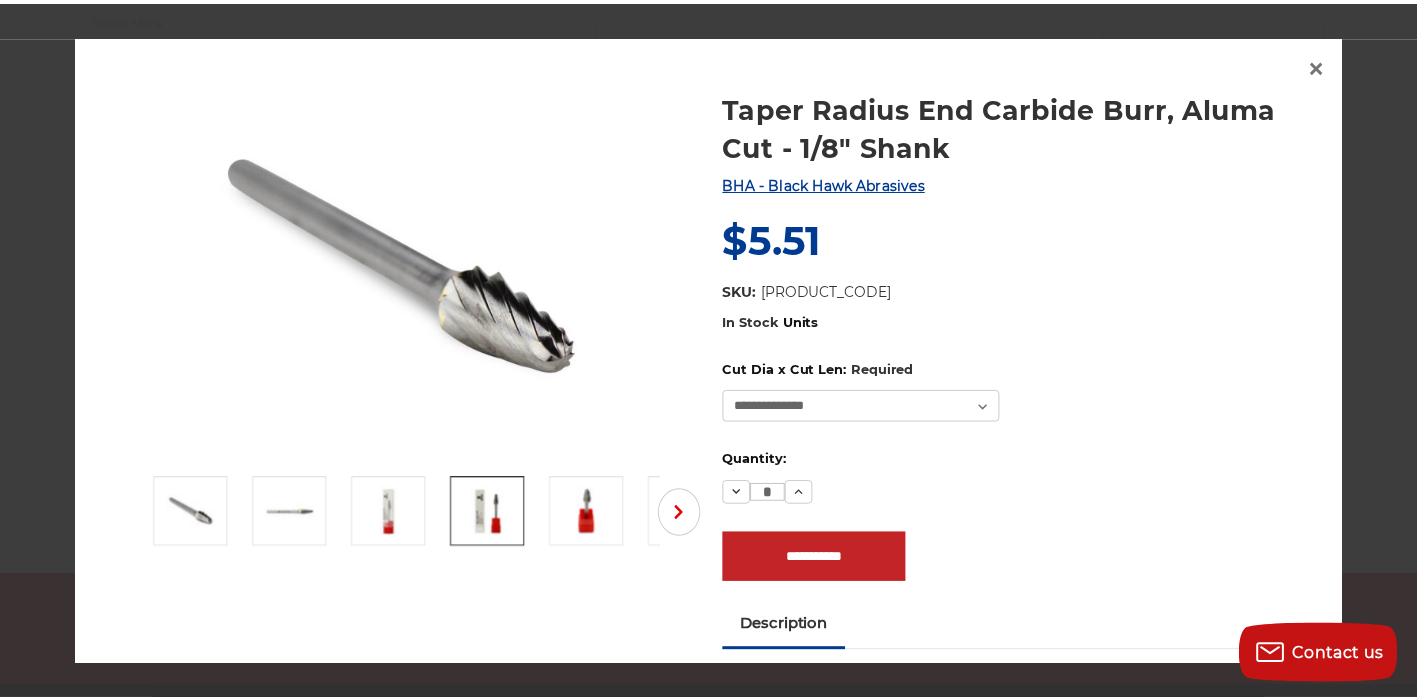scroll, scrollTop: 0, scrollLeft: 0, axis: both 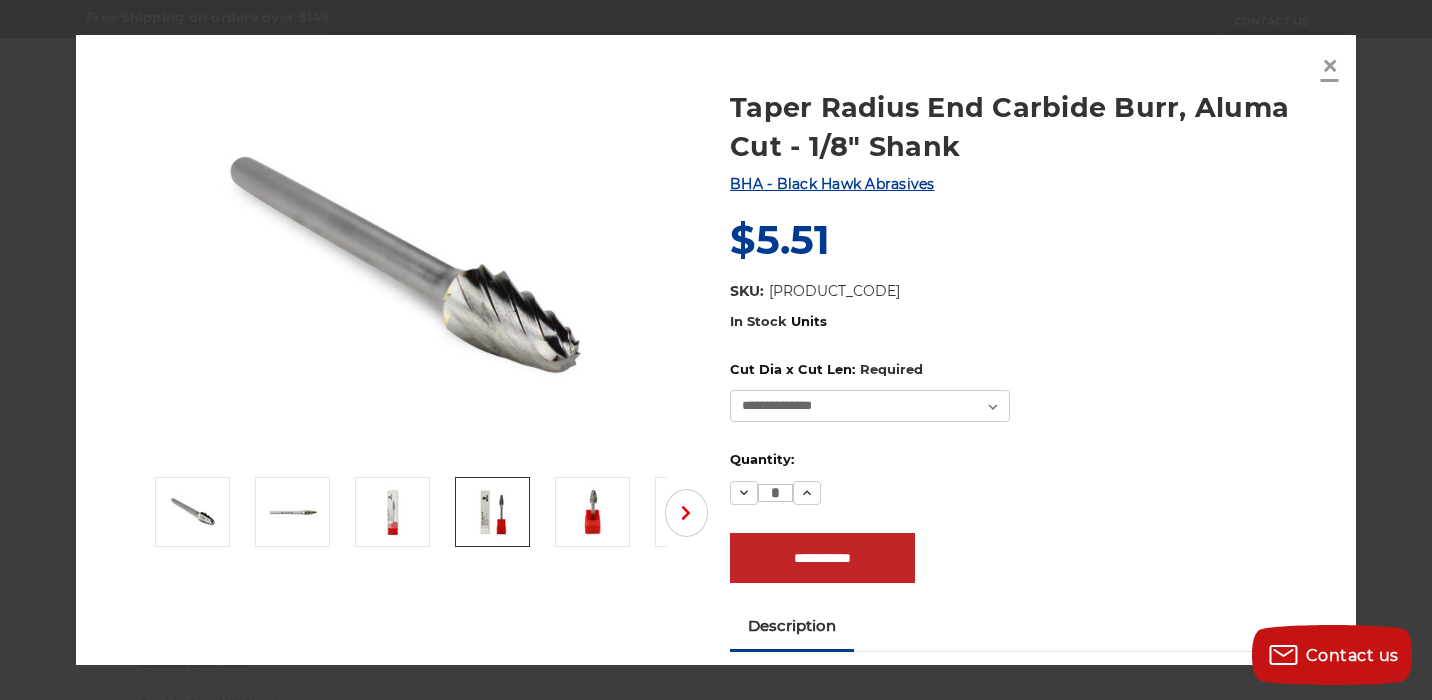 click on "×" at bounding box center (1330, 65) 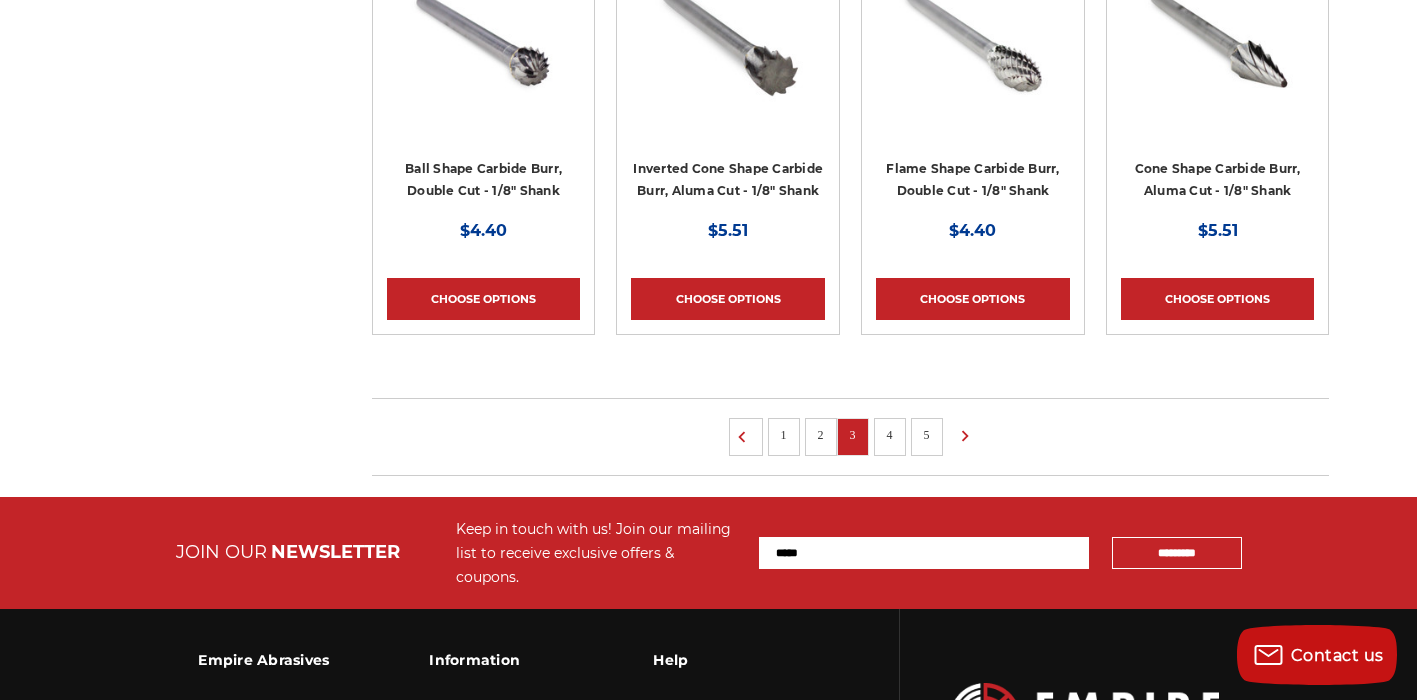 scroll, scrollTop: 1441, scrollLeft: 0, axis: vertical 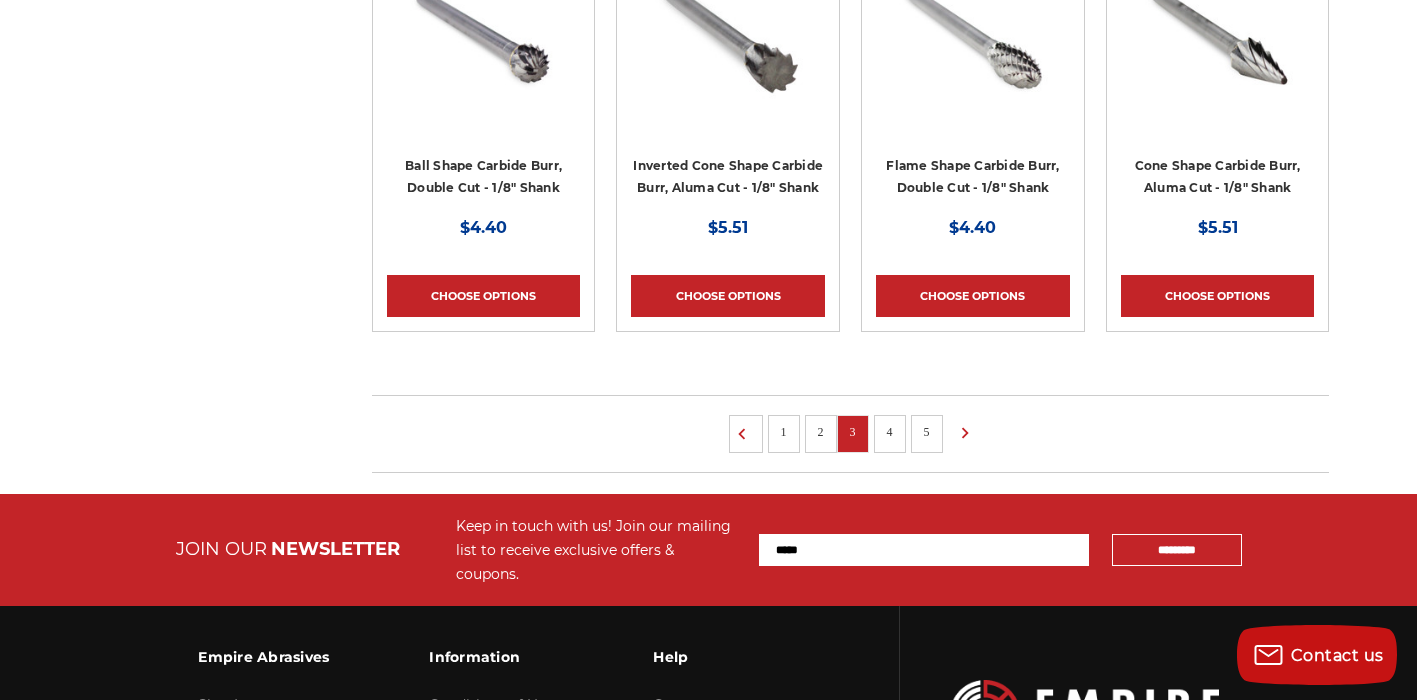 click on "4" at bounding box center (890, 432) 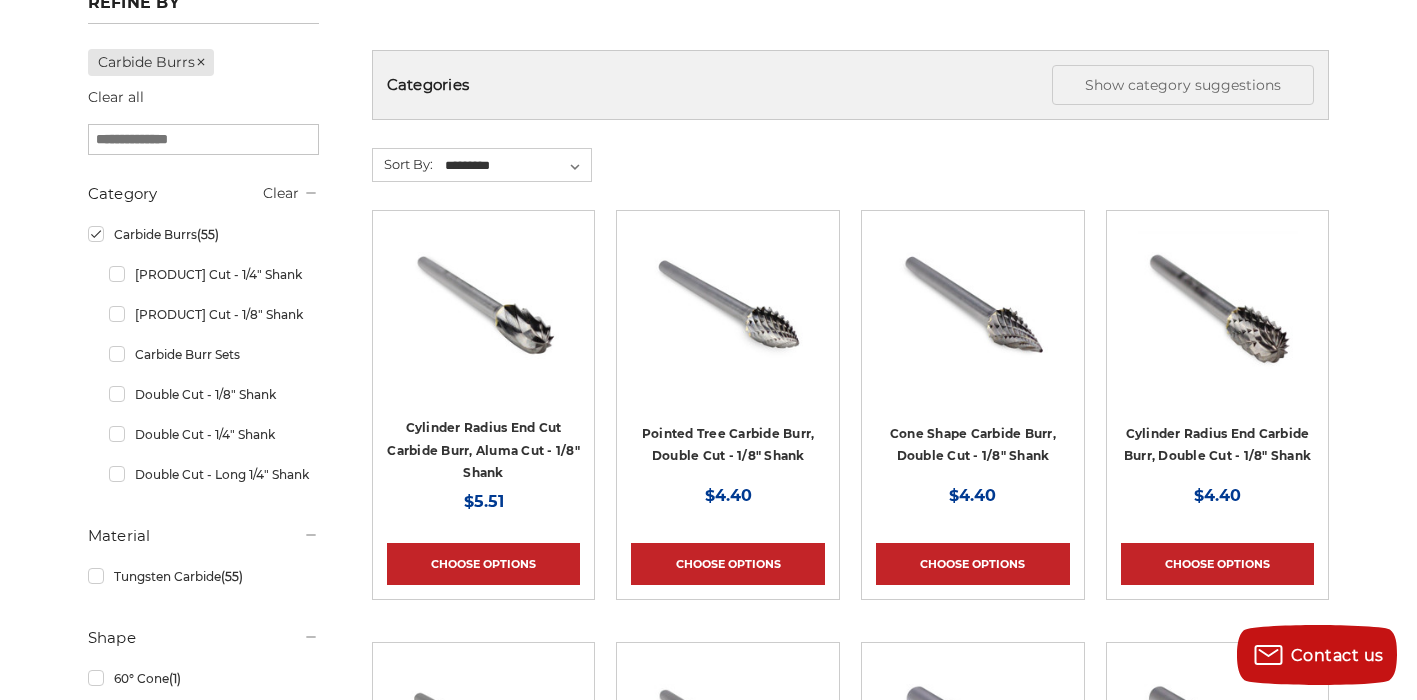 scroll, scrollTop: 314, scrollLeft: 0, axis: vertical 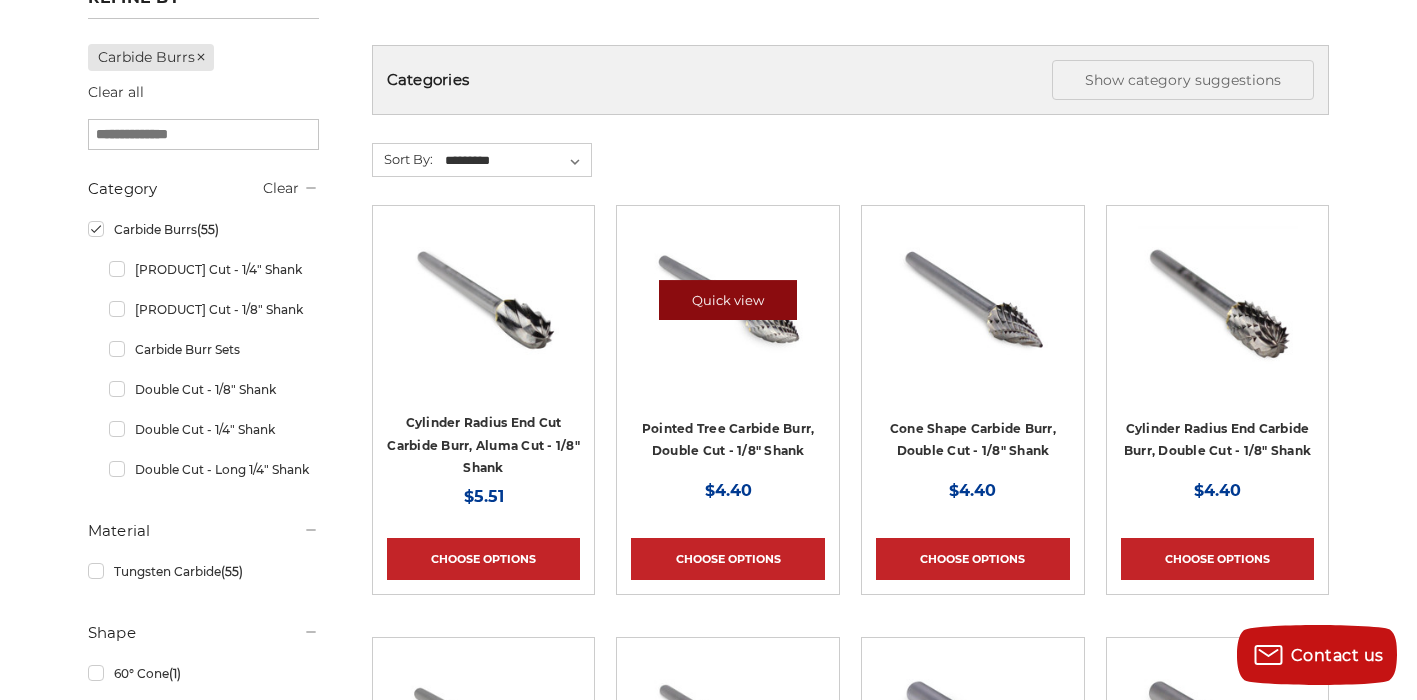click on "Quick view" at bounding box center (728, 300) 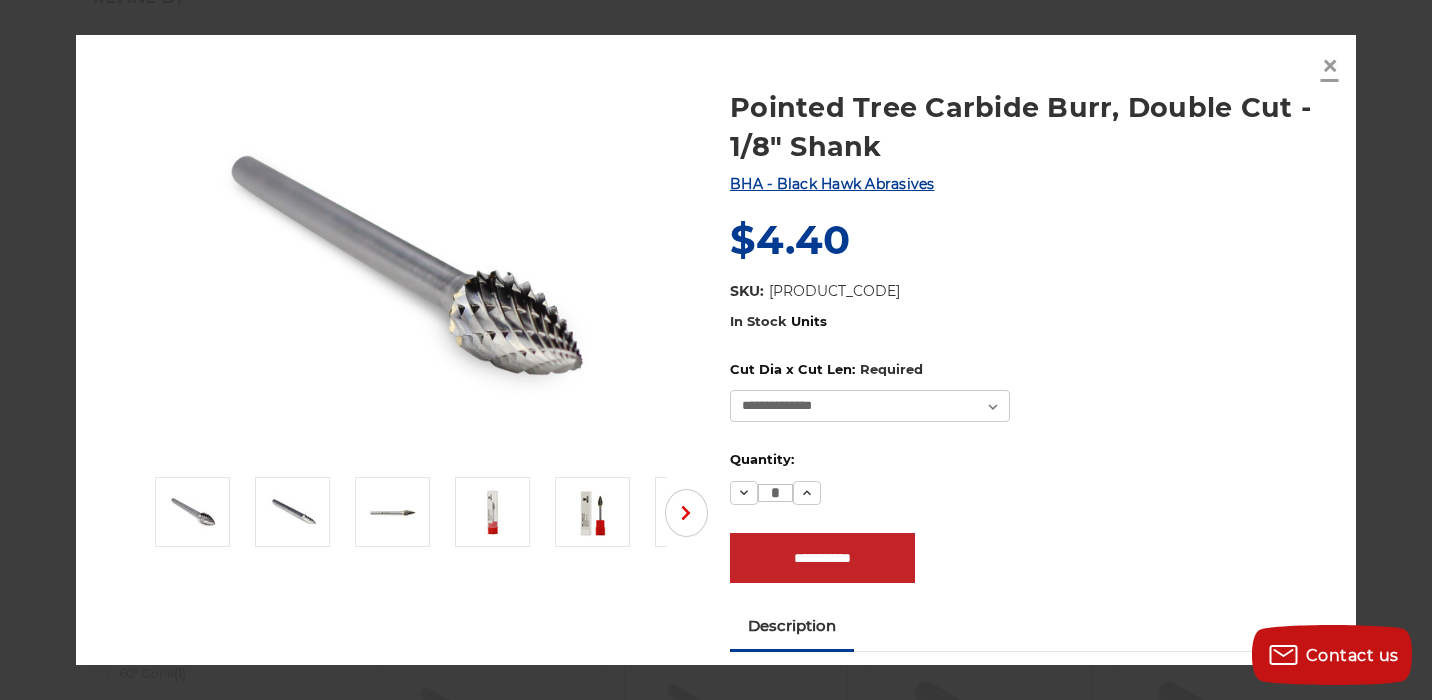 click on "×" at bounding box center (1330, 65) 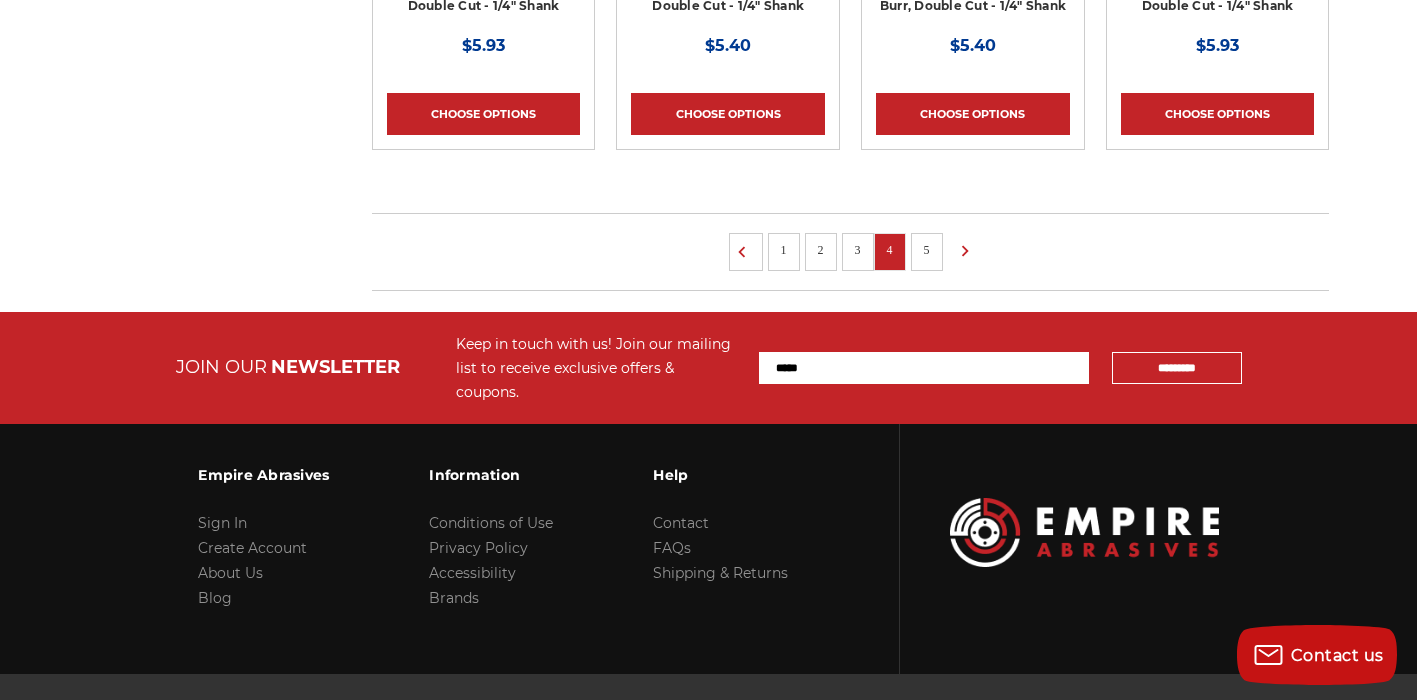 scroll, scrollTop: 1643, scrollLeft: 0, axis: vertical 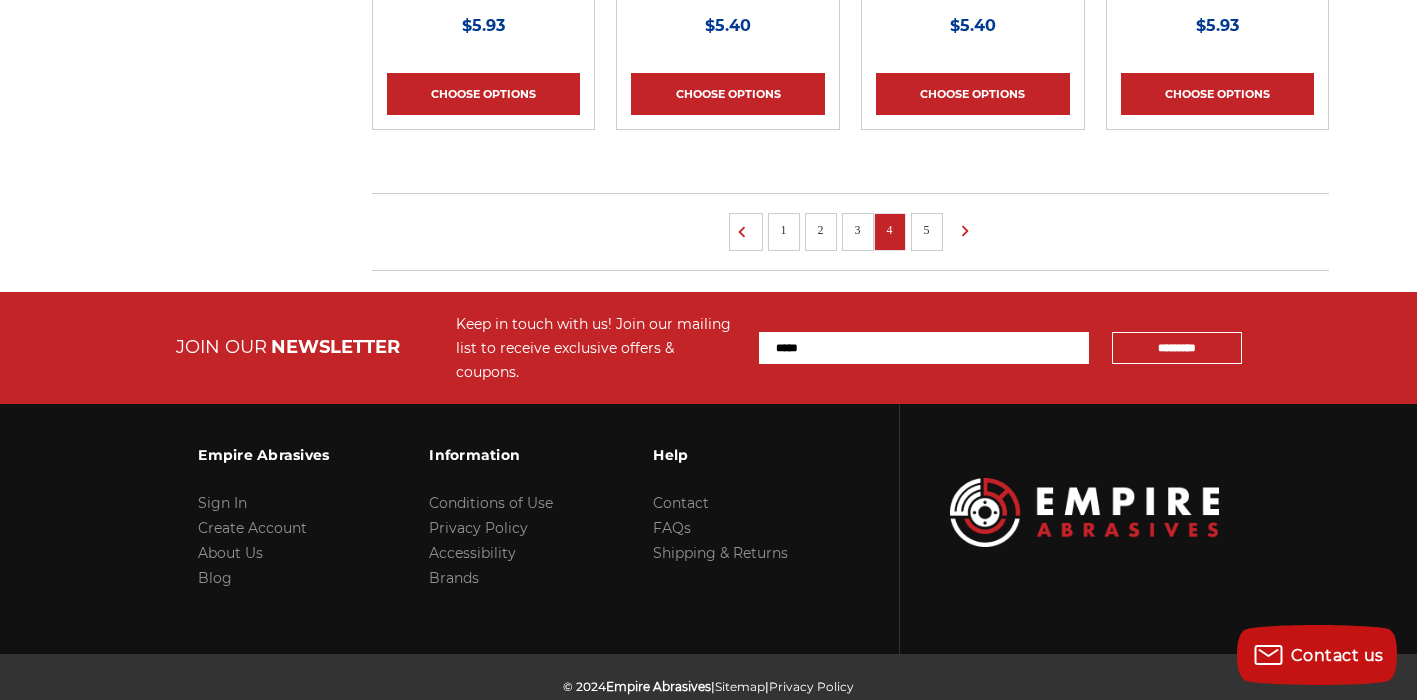 click on "5" at bounding box center [927, 230] 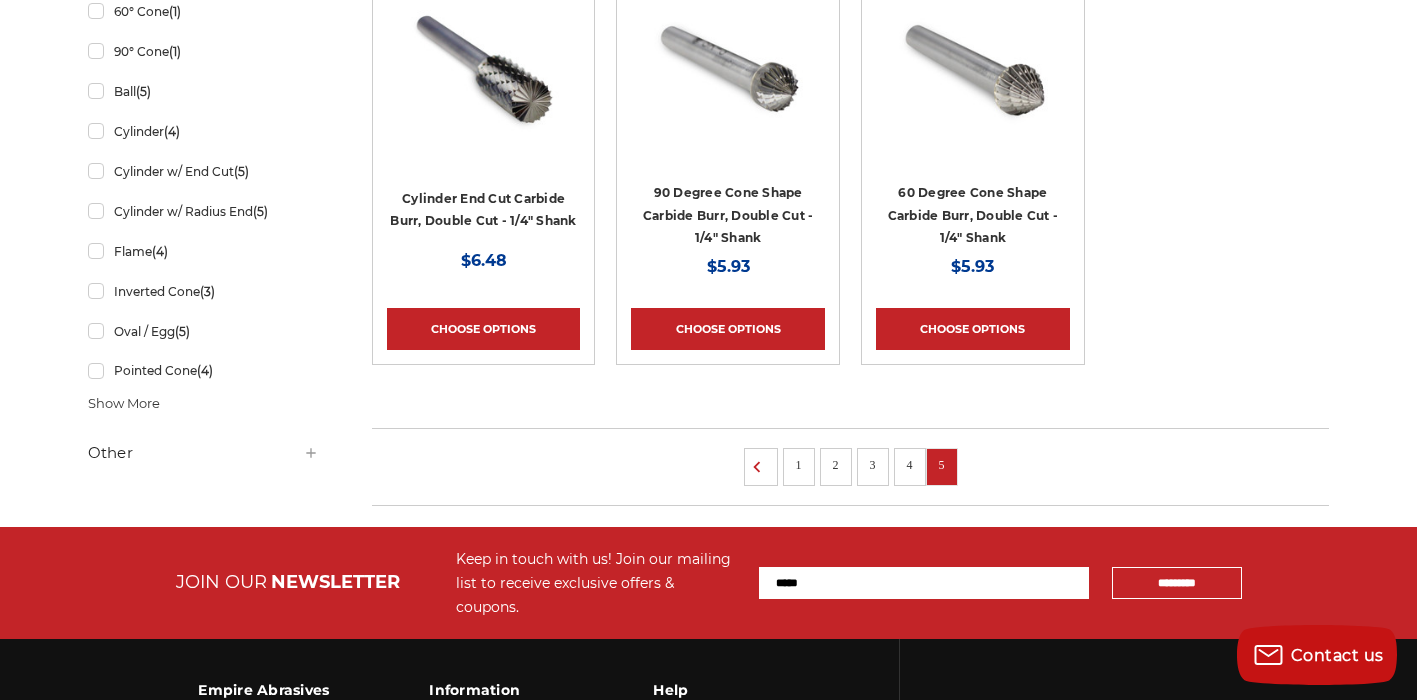 scroll, scrollTop: 1048, scrollLeft: 0, axis: vertical 